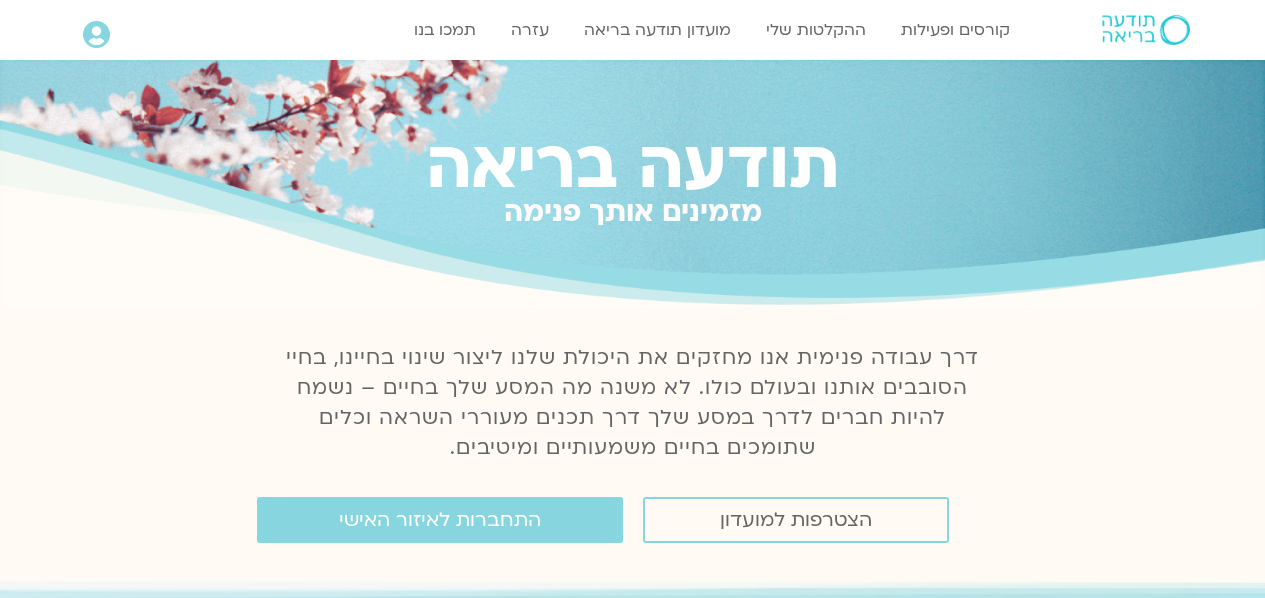 scroll, scrollTop: 0, scrollLeft: 0, axis: both 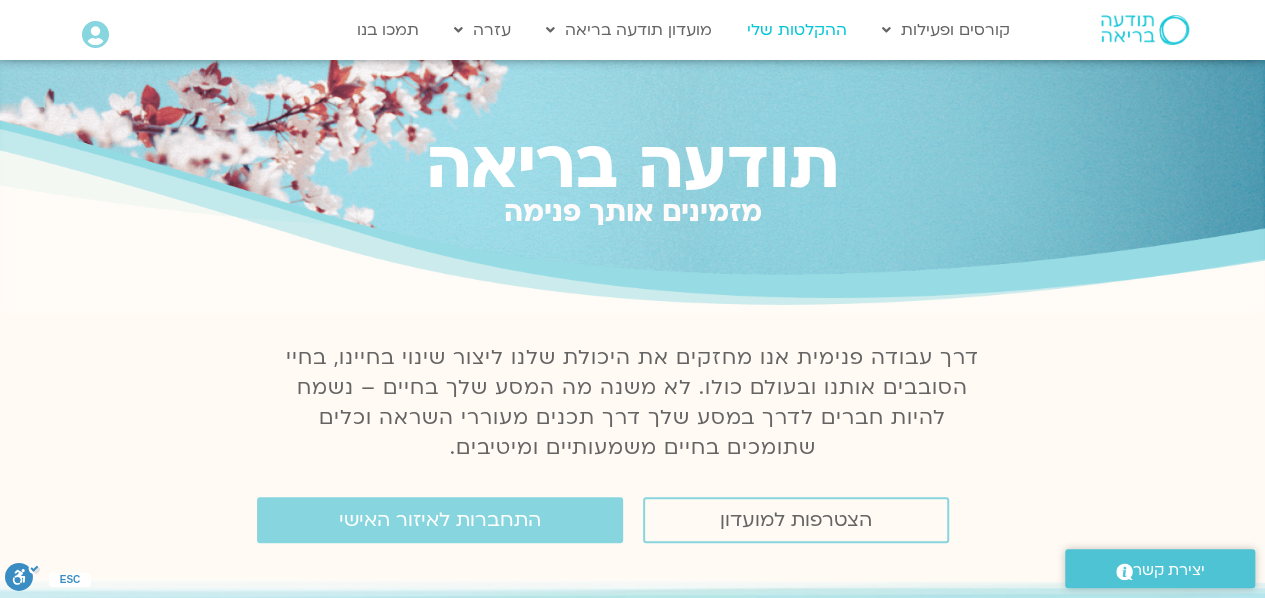 click on "ההקלטות שלי" at bounding box center (797, 30) 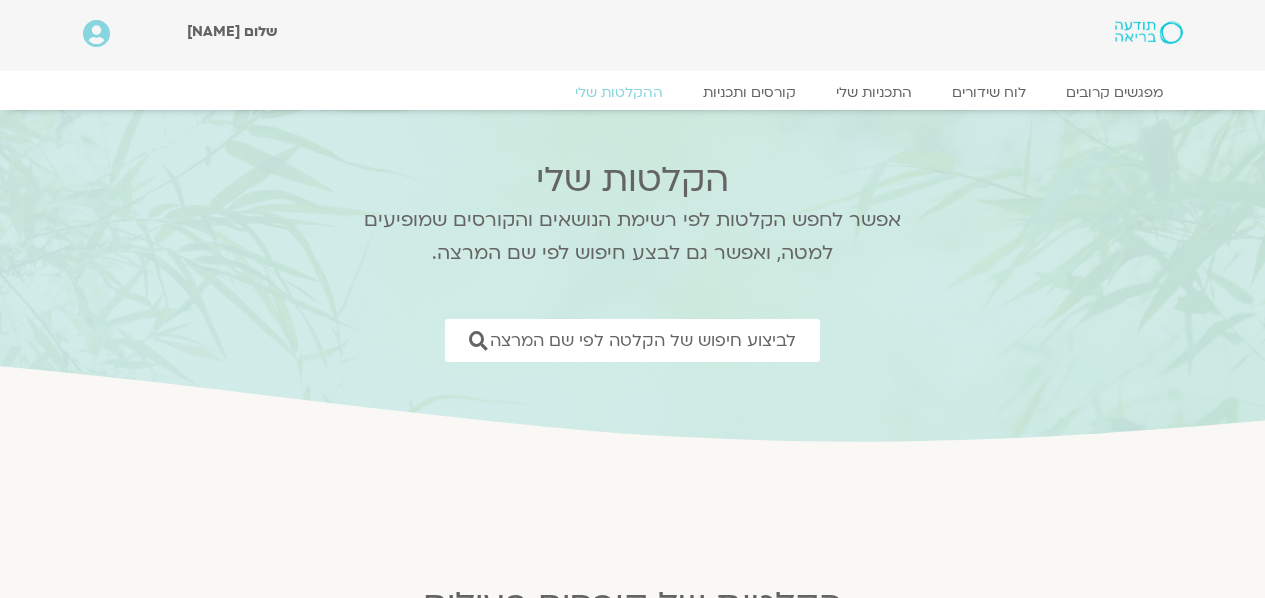 scroll, scrollTop: 0, scrollLeft: 0, axis: both 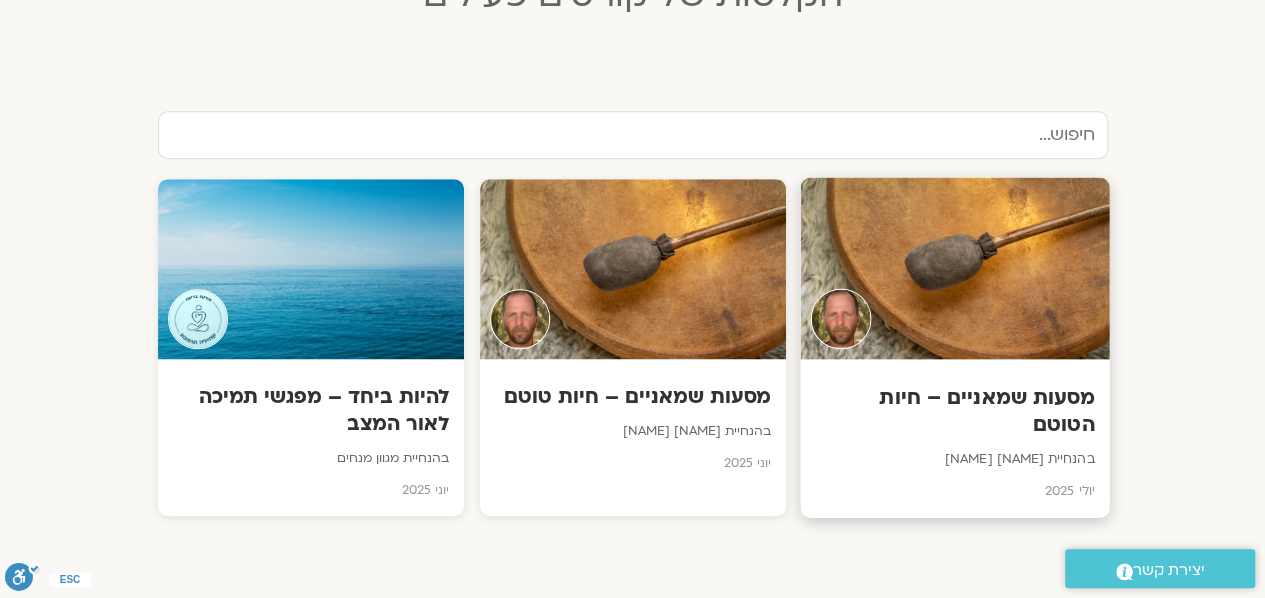 click at bounding box center (954, 269) 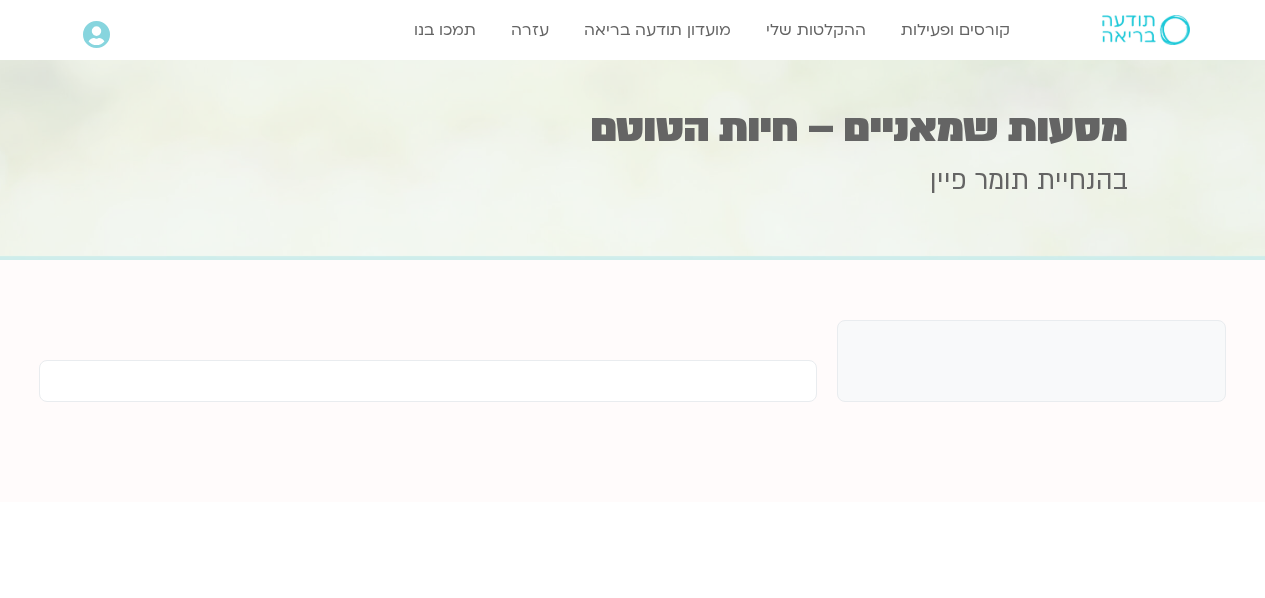 scroll, scrollTop: 0, scrollLeft: 0, axis: both 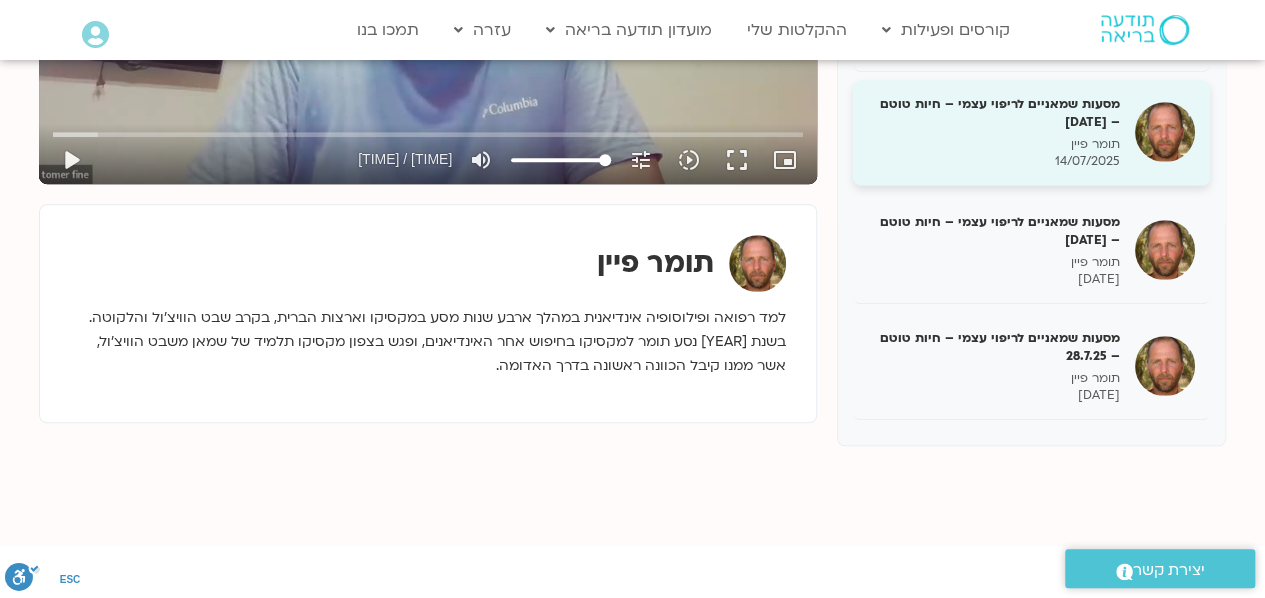 click on "מסעות שמאניים לריפוי עצמי – חיות טוטם – [DATE]" at bounding box center (994, 113) 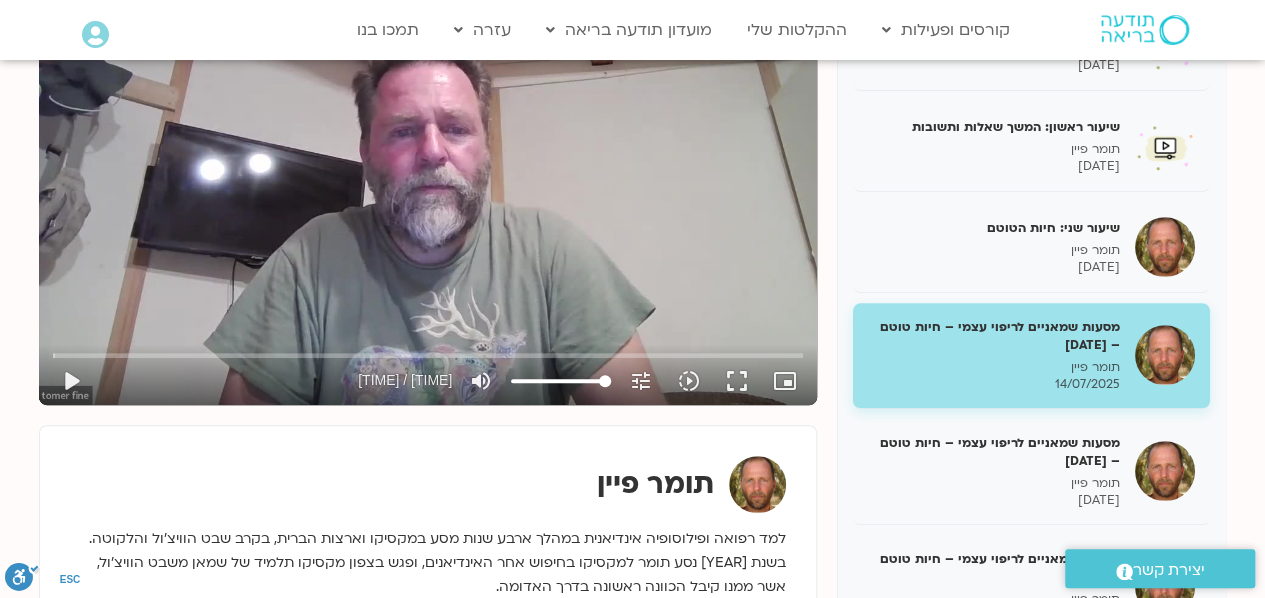 scroll, scrollTop: 342, scrollLeft: 0, axis: vertical 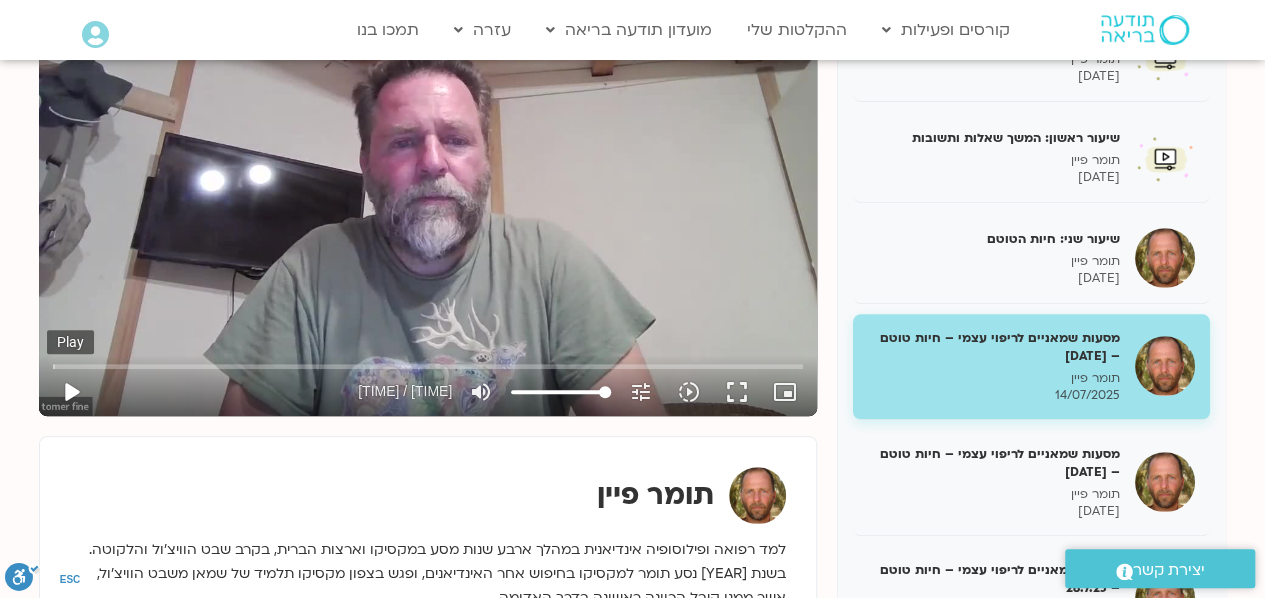 click on "play_arrow" at bounding box center [71, 392] 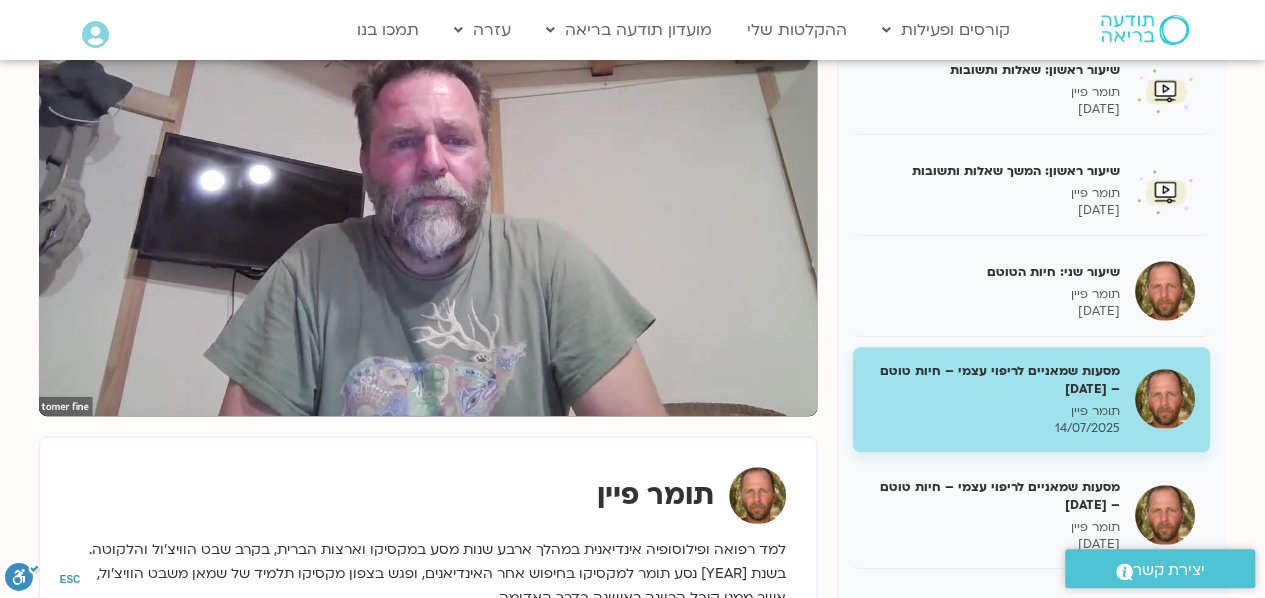 scroll, scrollTop: 254, scrollLeft: 0, axis: vertical 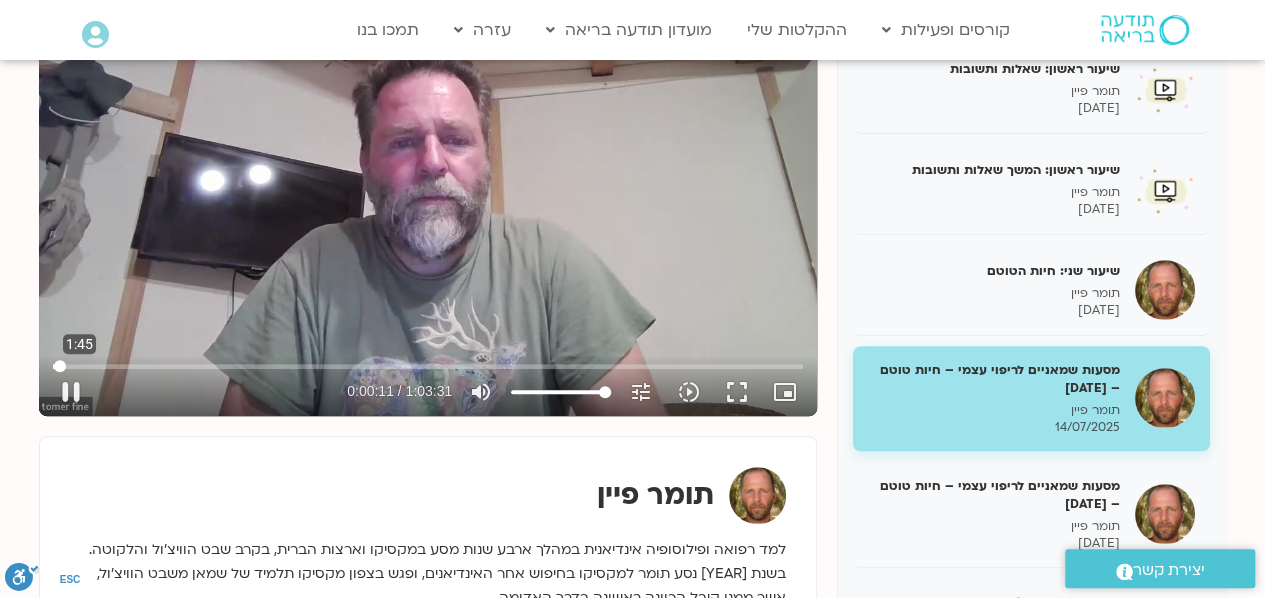 click at bounding box center (428, 366) 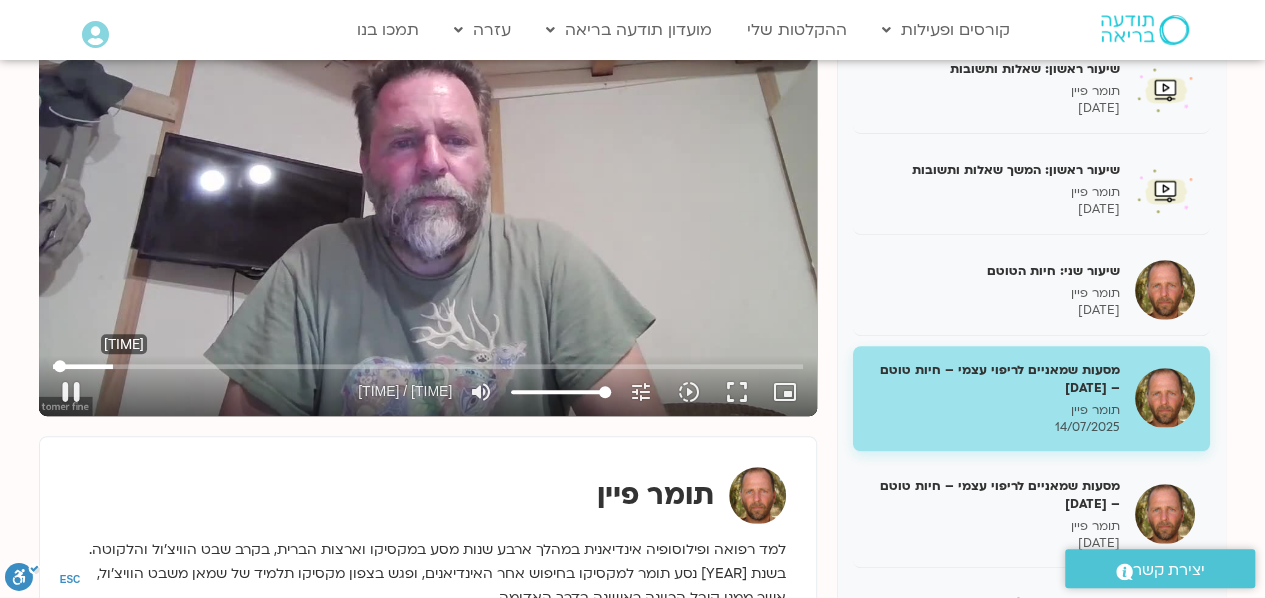 click at bounding box center (428, 366) 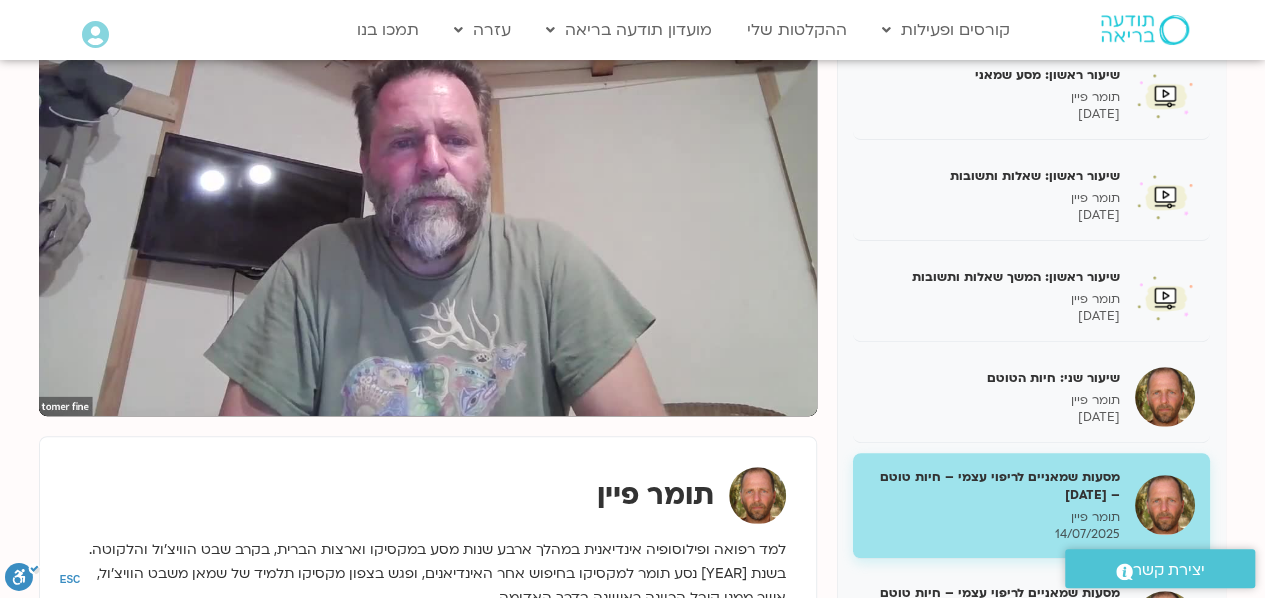 scroll, scrollTop: 149, scrollLeft: 0, axis: vertical 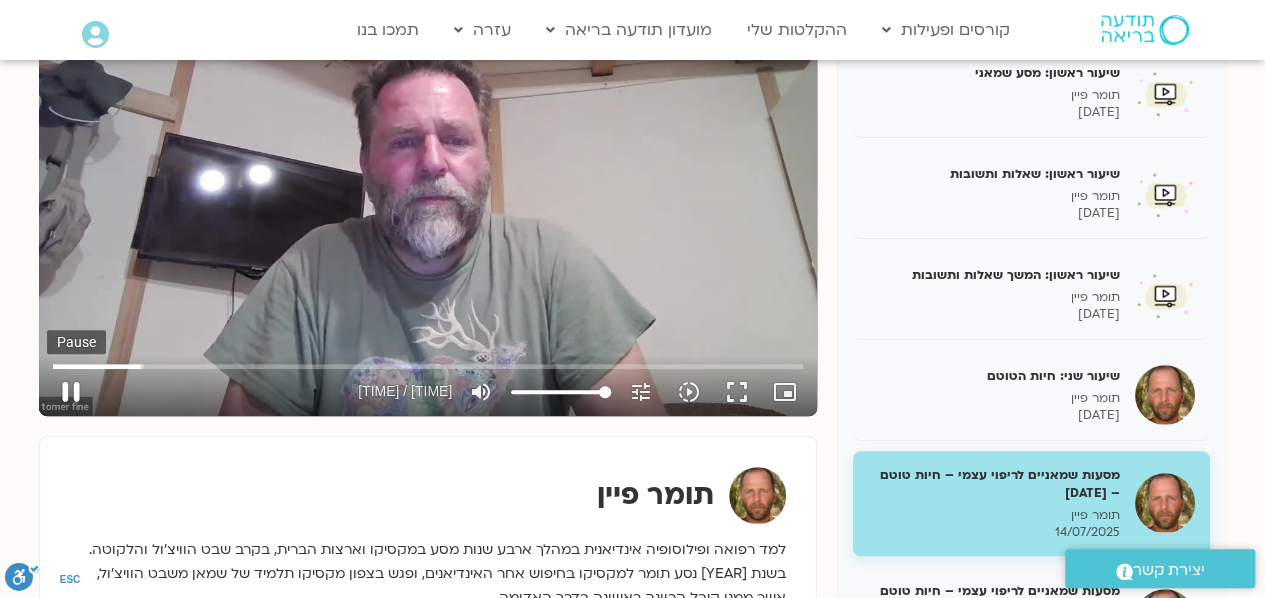 click on "pause" at bounding box center [71, 392] 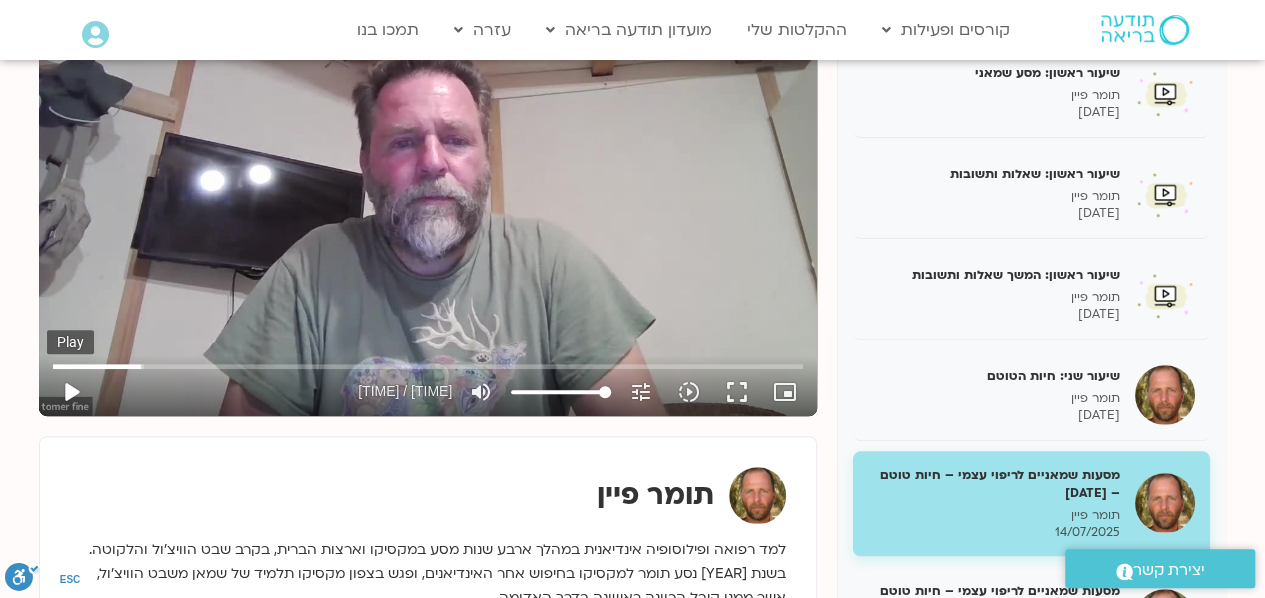 click on "play_arrow" at bounding box center (71, 392) 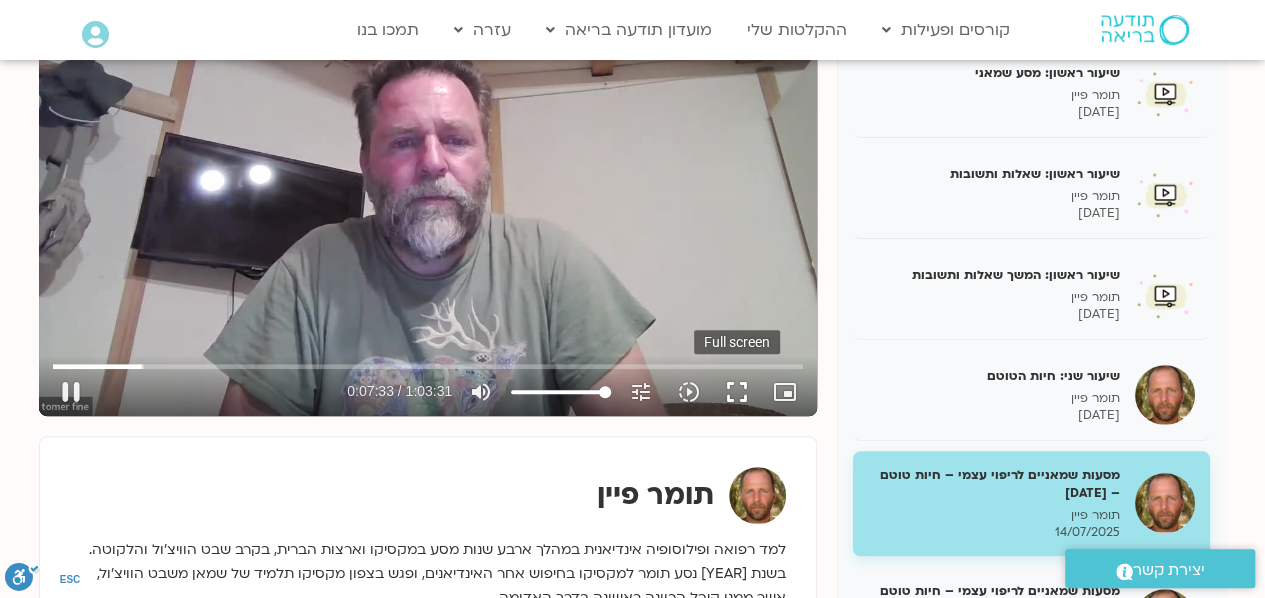 click on "fullscreen" at bounding box center [737, 392] 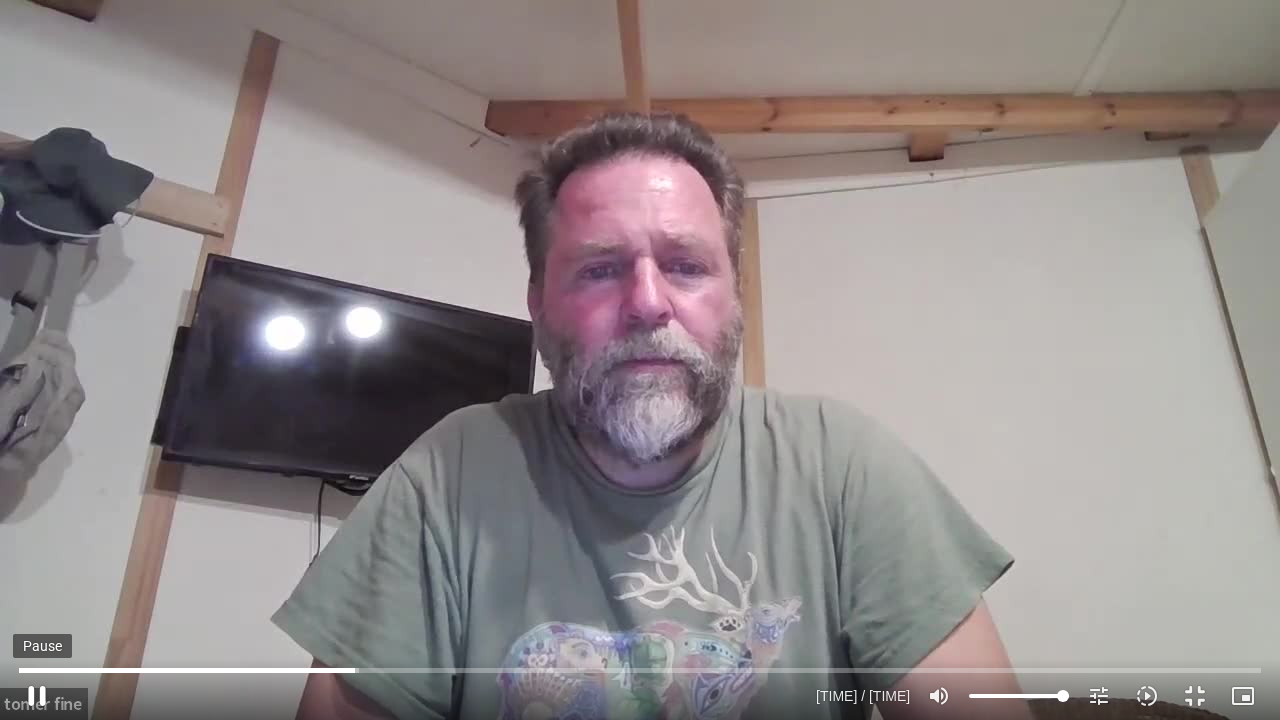click on "pause" at bounding box center [37, 696] 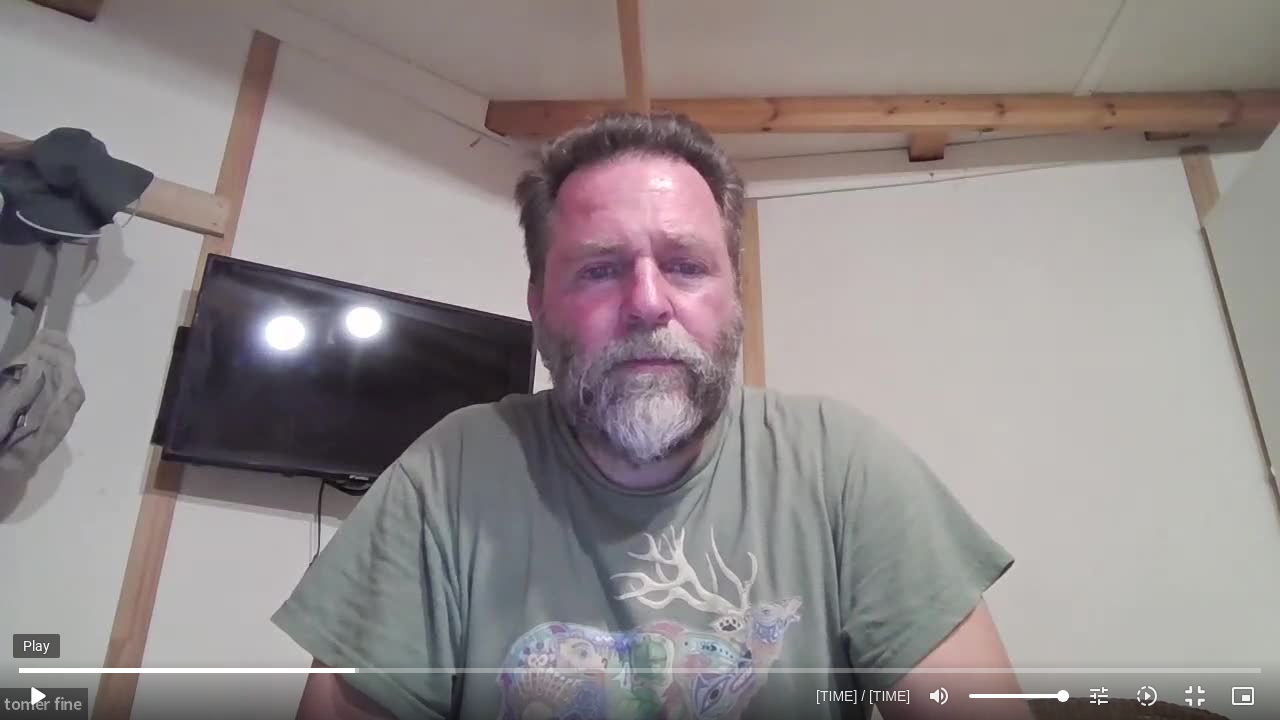 type 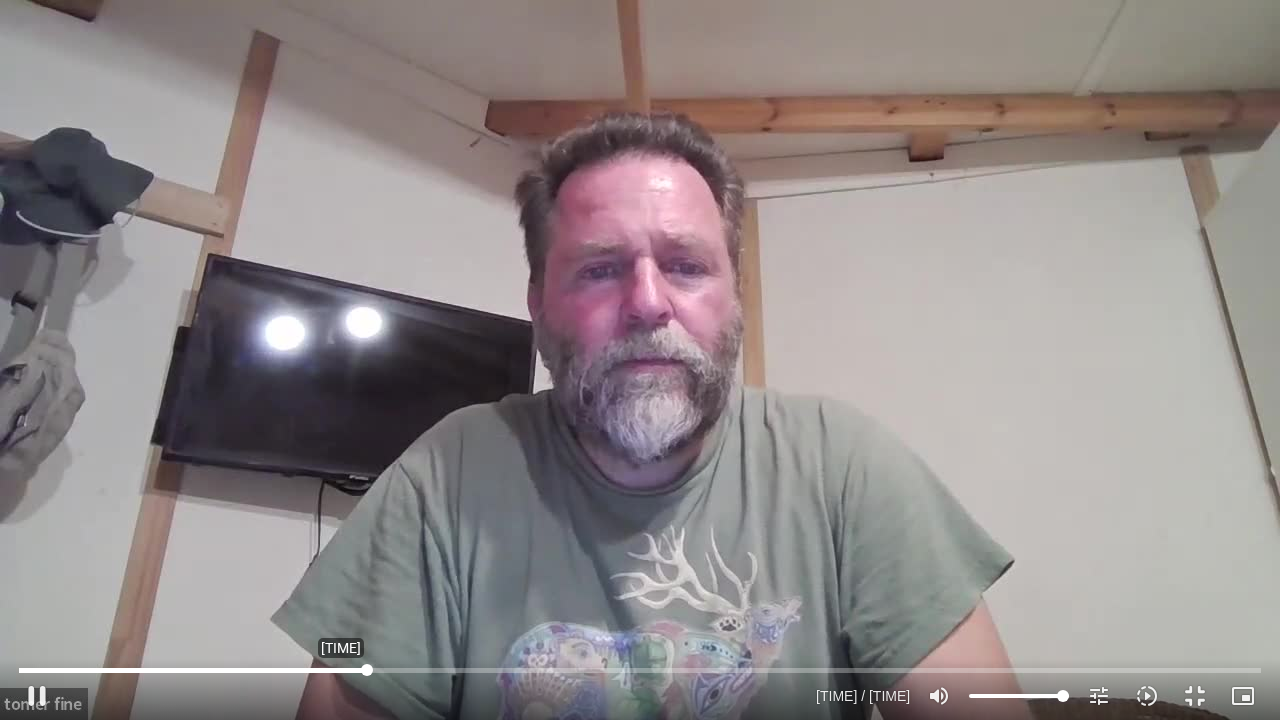 click at bounding box center (640, 670) 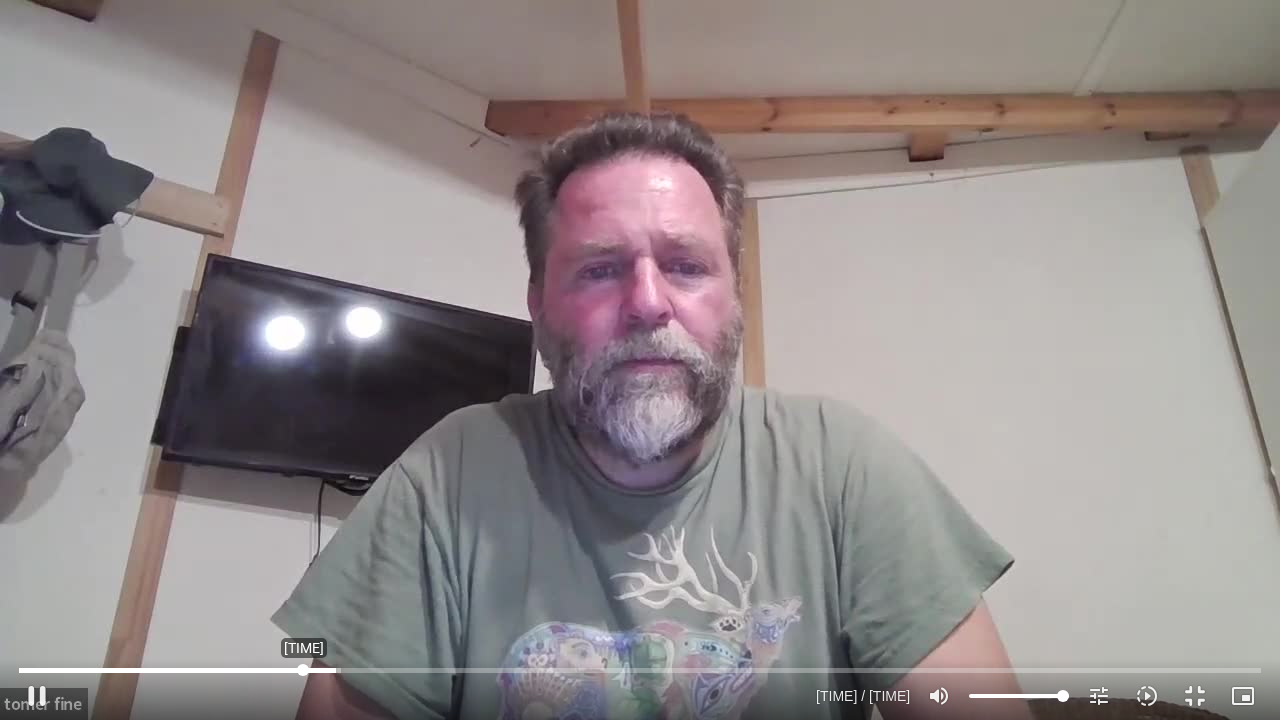 click at bounding box center (640, 670) 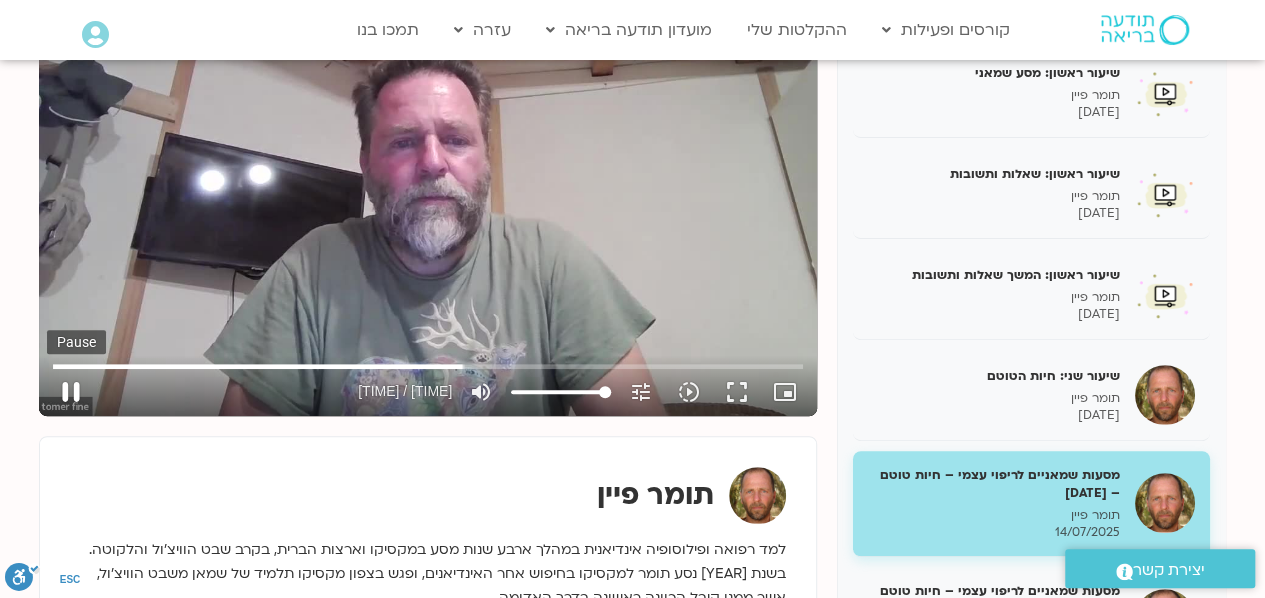 click on "pause" at bounding box center (71, 392) 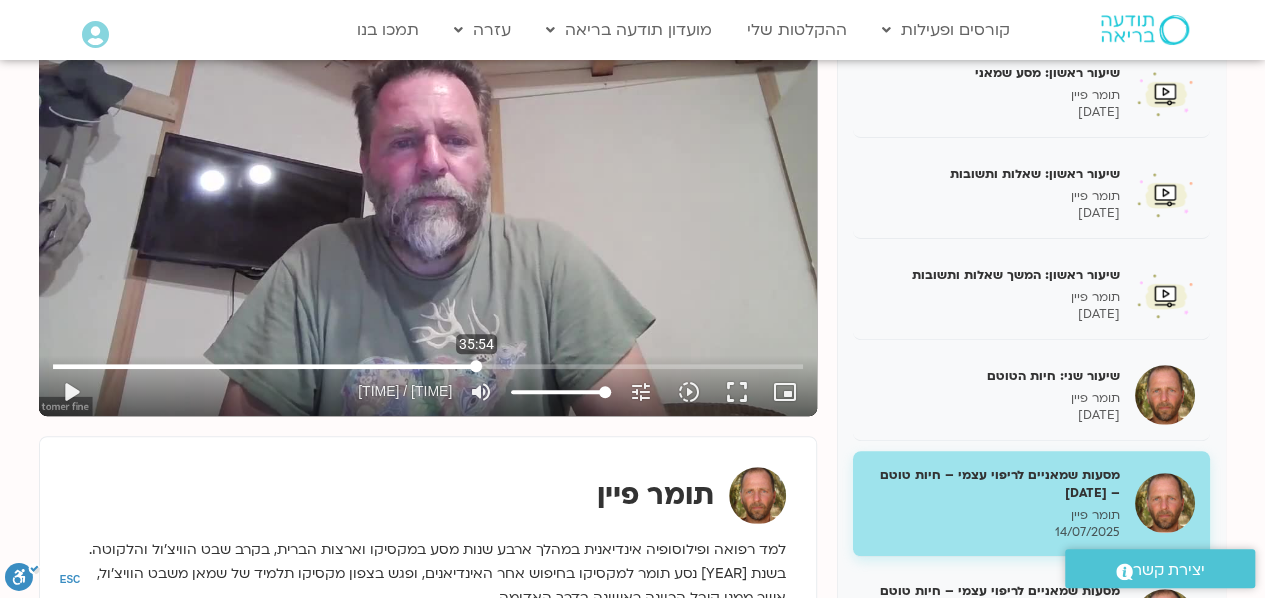 click at bounding box center [428, 366] 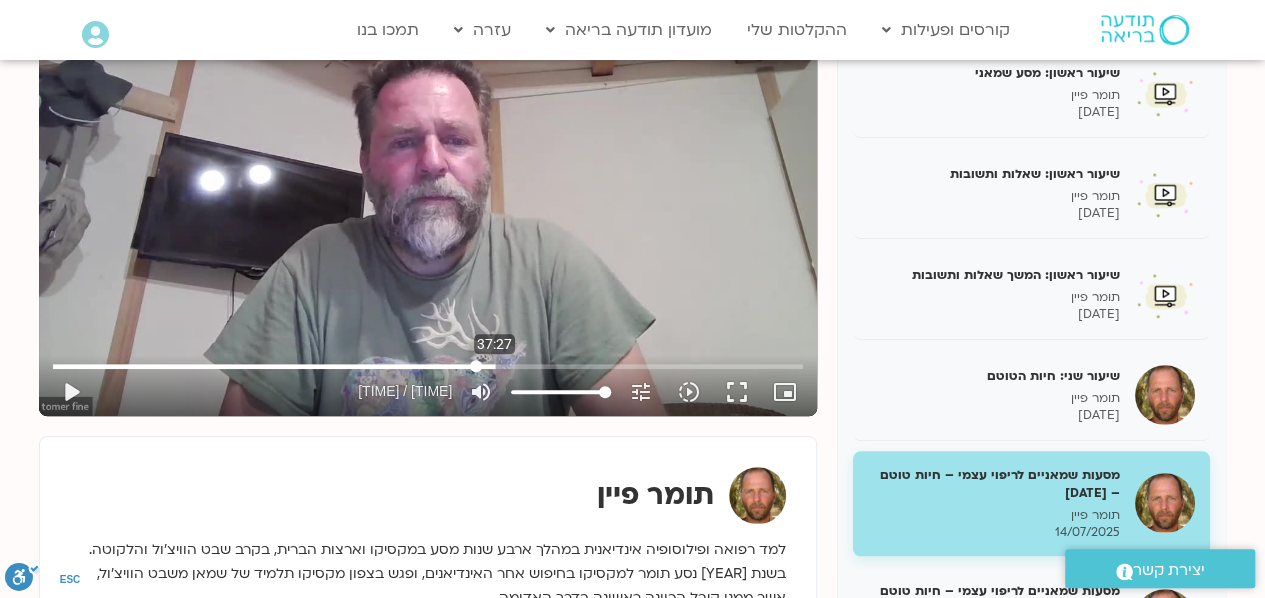 click at bounding box center [428, 366] 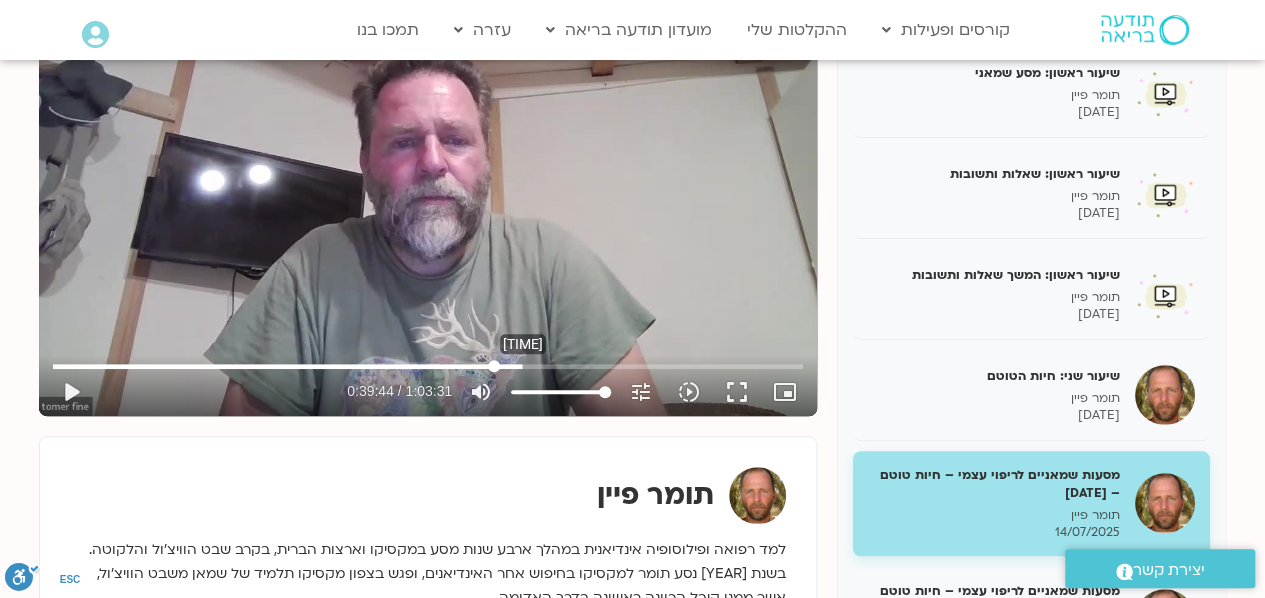 click at bounding box center (428, 366) 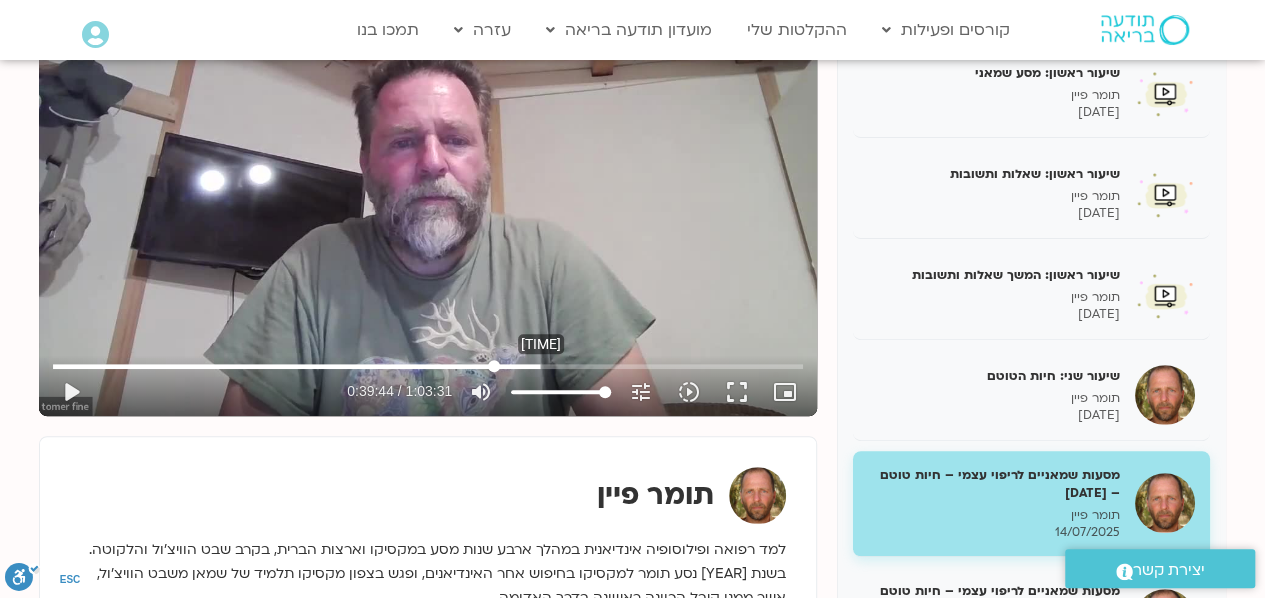 click at bounding box center (428, 366) 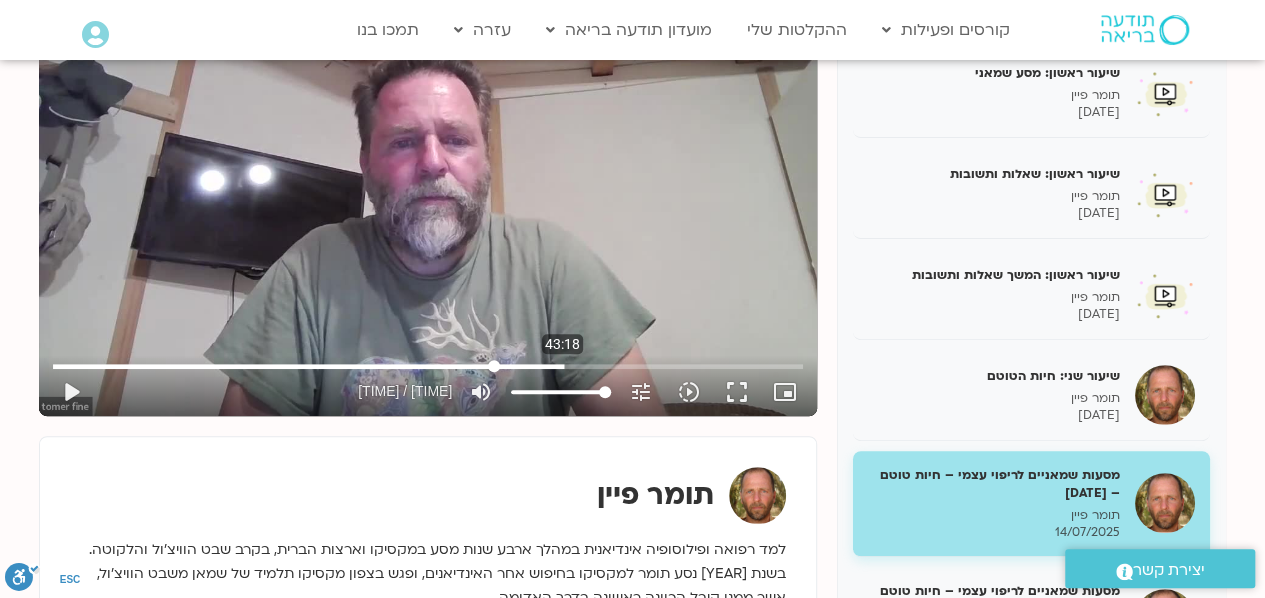 click at bounding box center [428, 366] 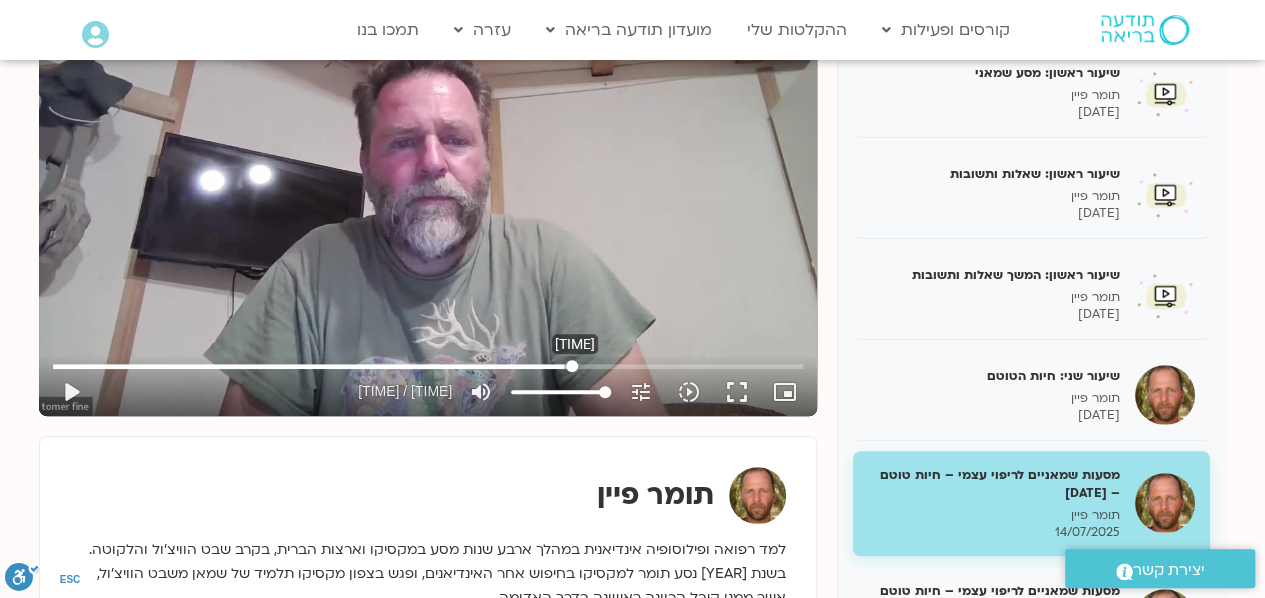 click at bounding box center (428, 366) 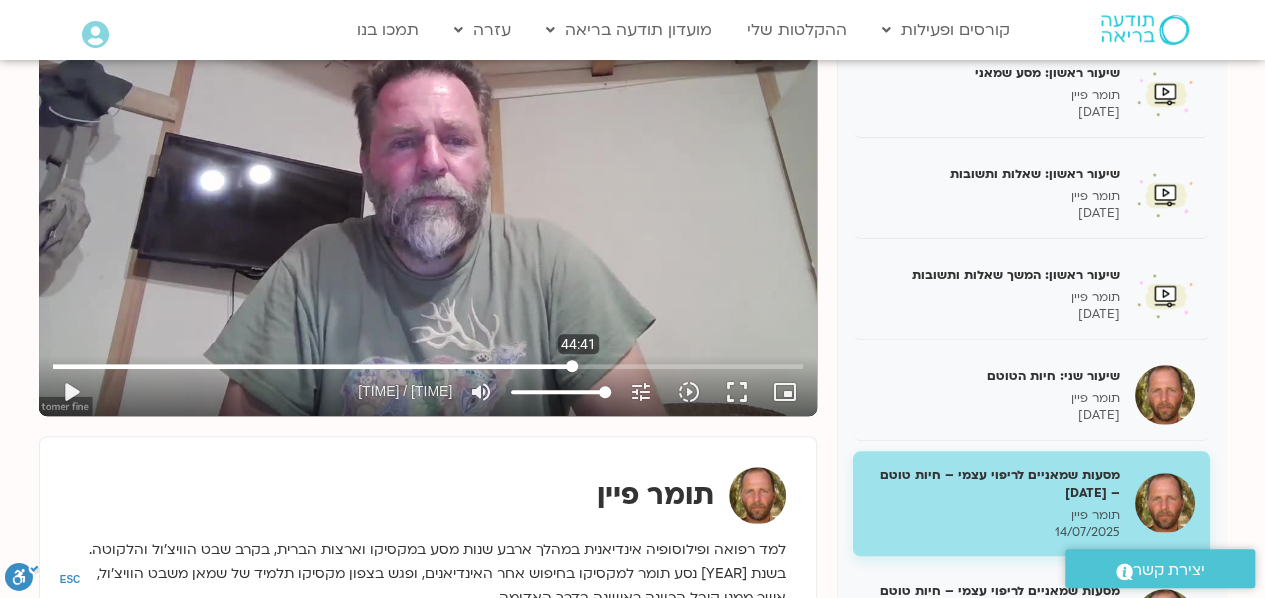 click at bounding box center [428, 366] 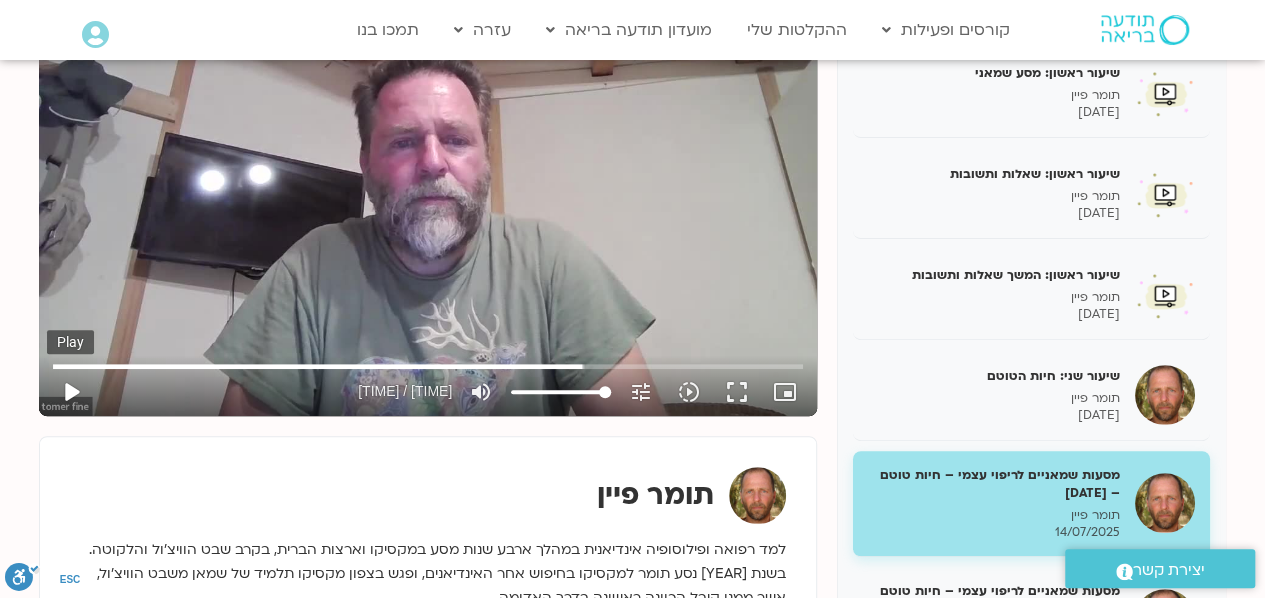 click on "play_arrow" at bounding box center [71, 392] 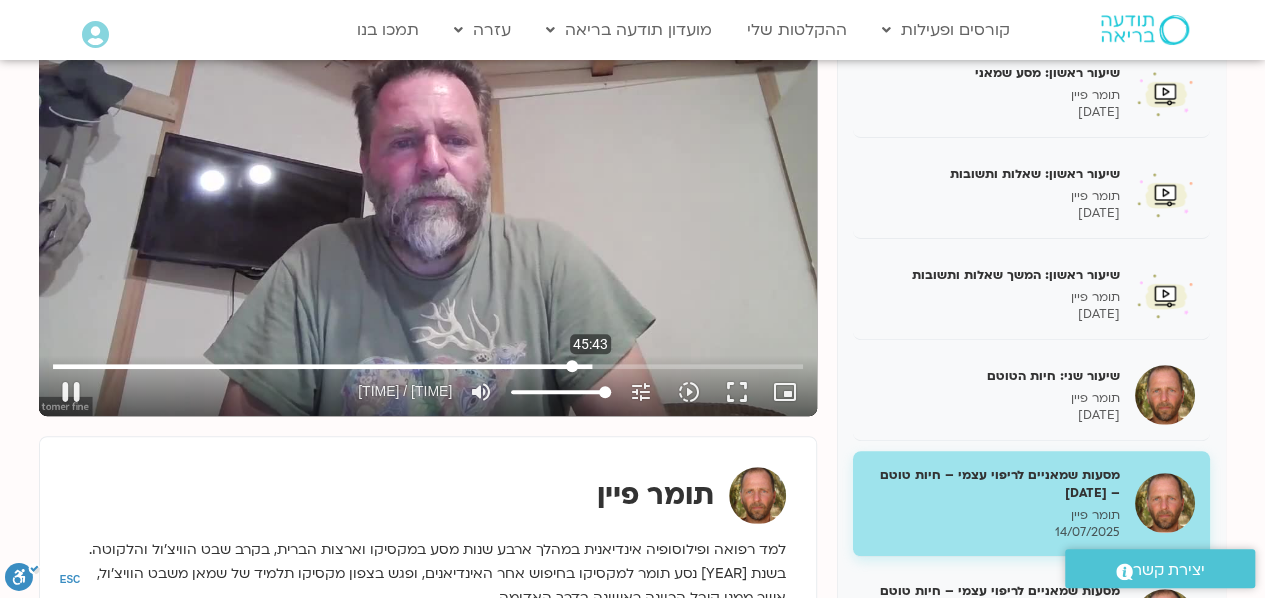 click at bounding box center [428, 366] 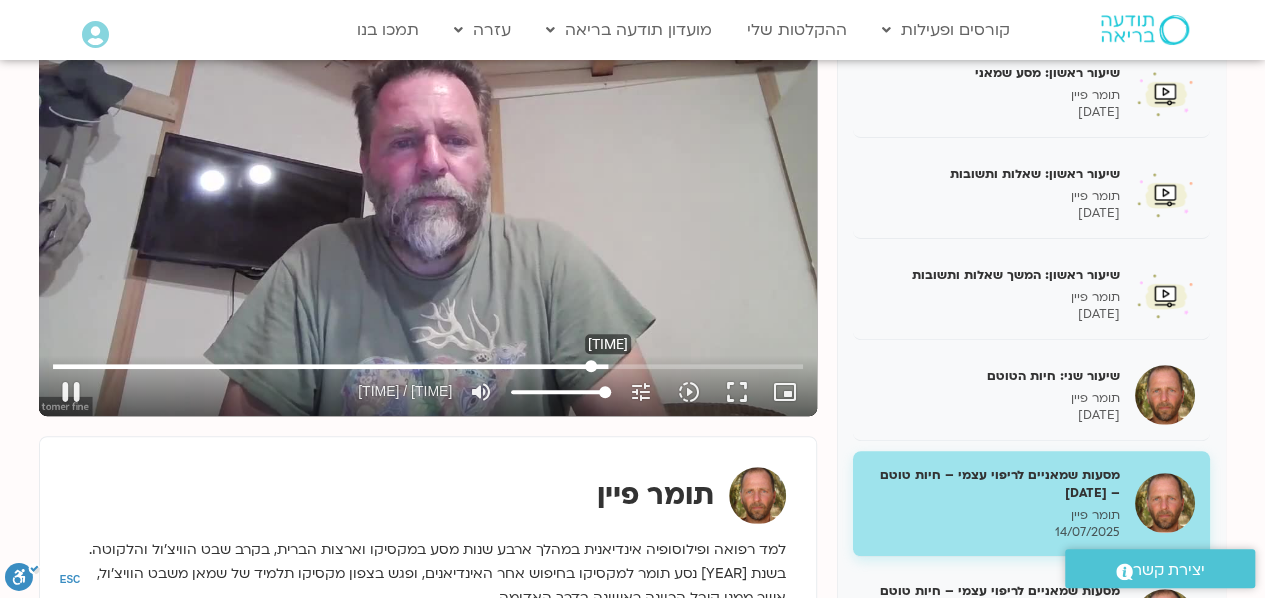 click at bounding box center [428, 366] 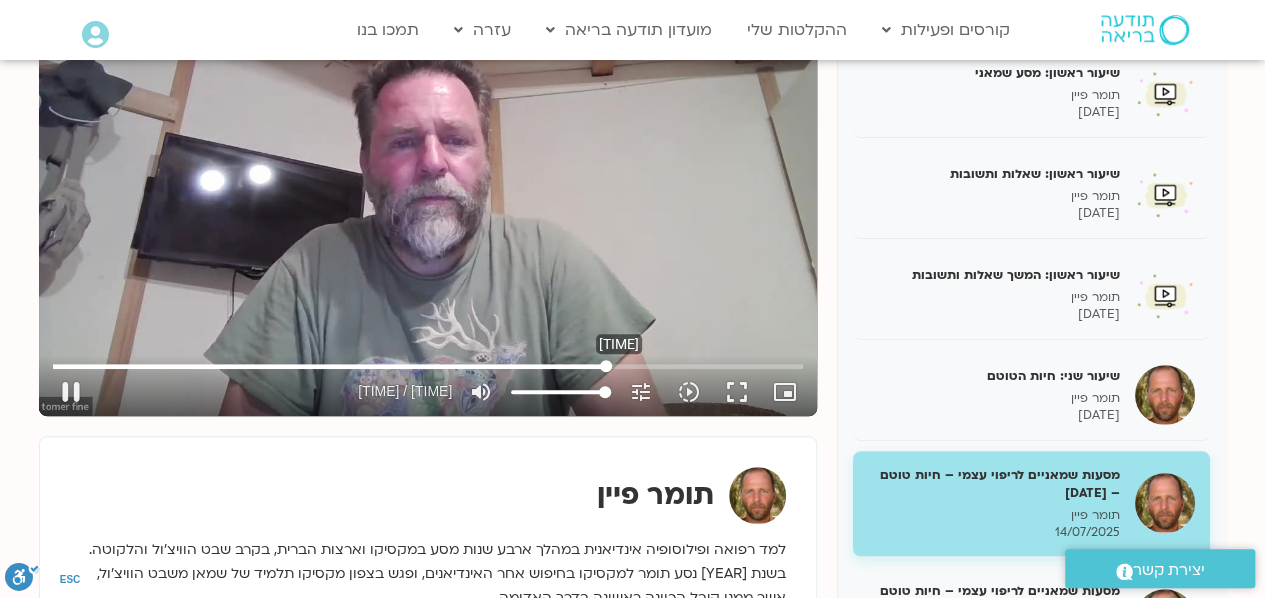 click at bounding box center (428, 366) 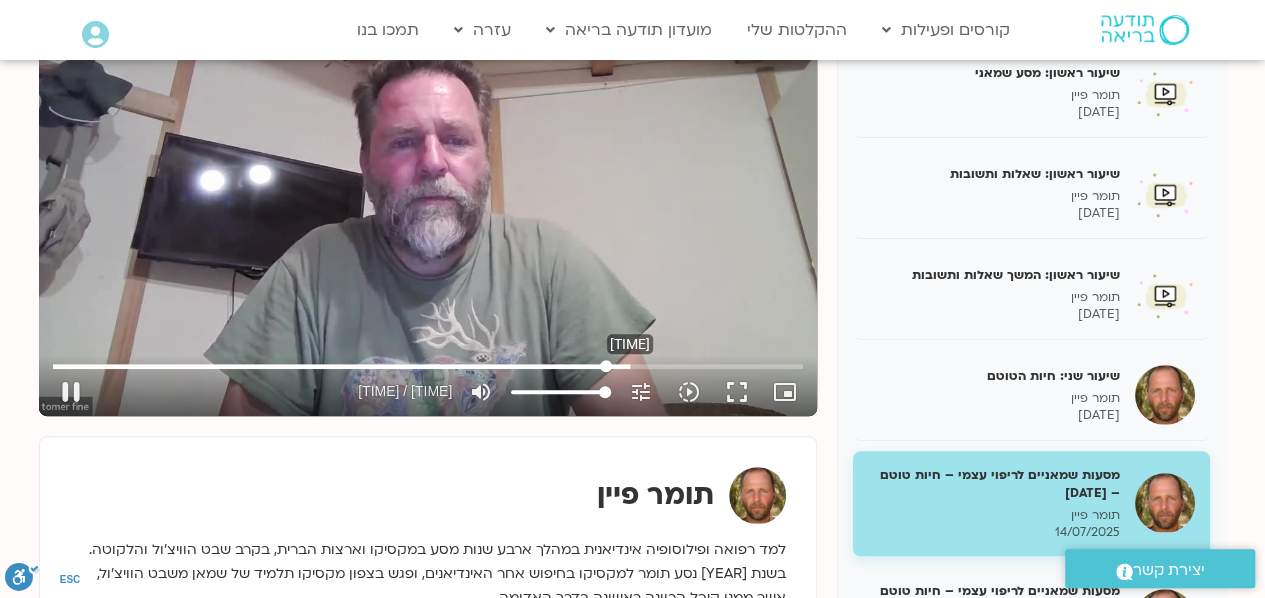 click at bounding box center (428, 366) 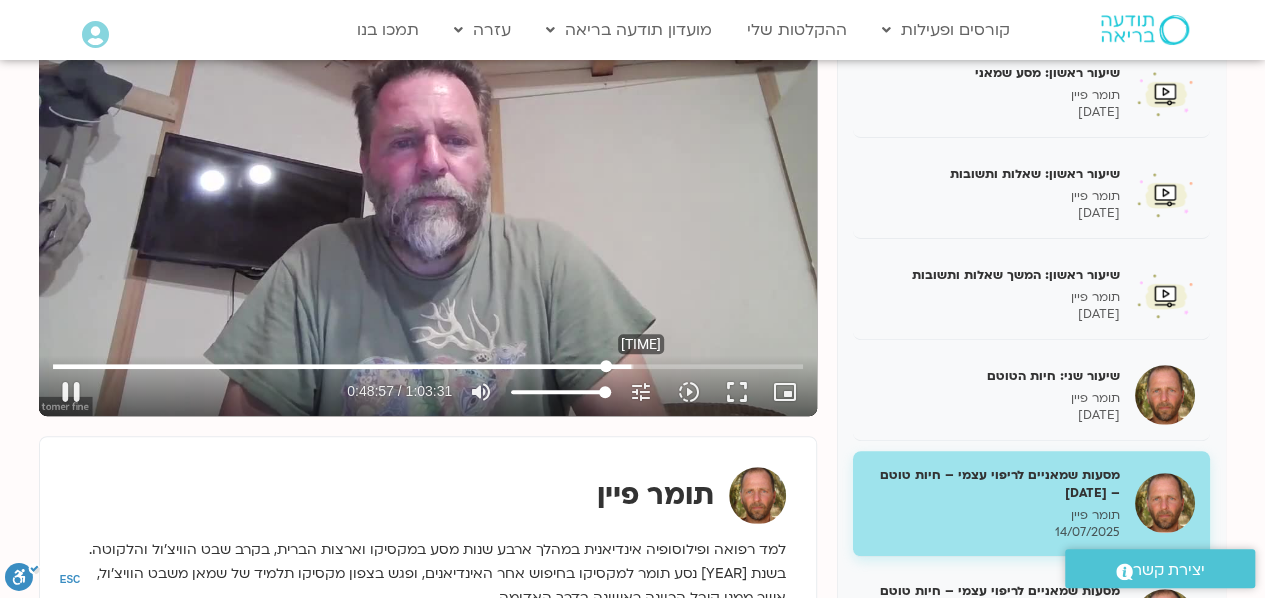 click at bounding box center (428, 366) 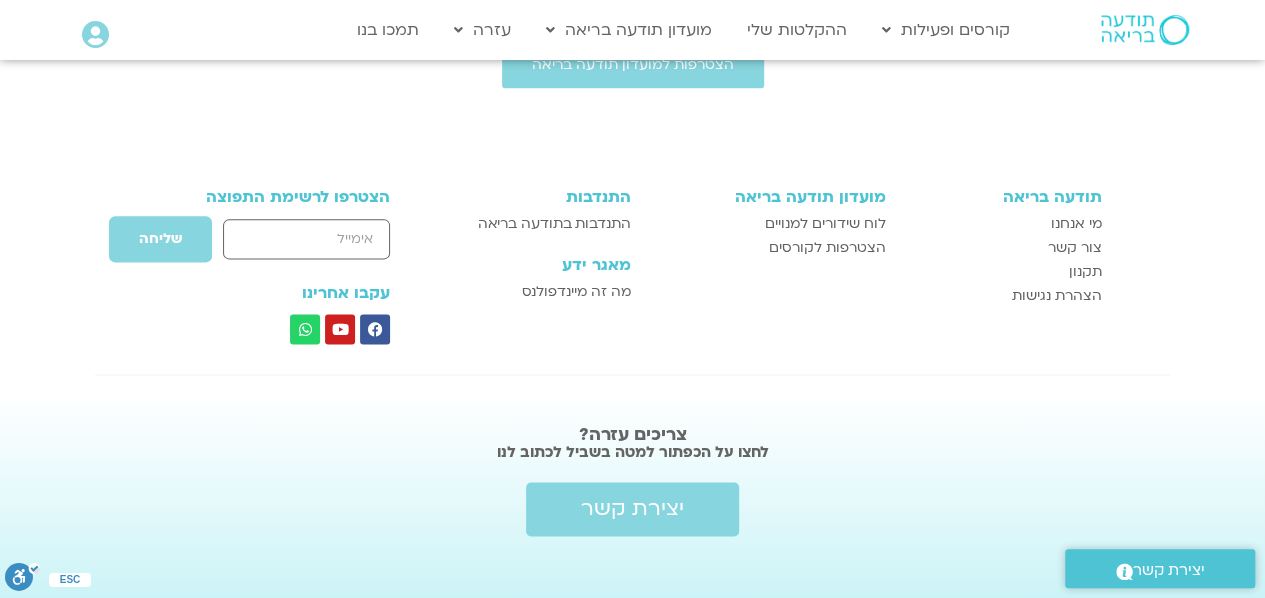 scroll, scrollTop: 1206, scrollLeft: 0, axis: vertical 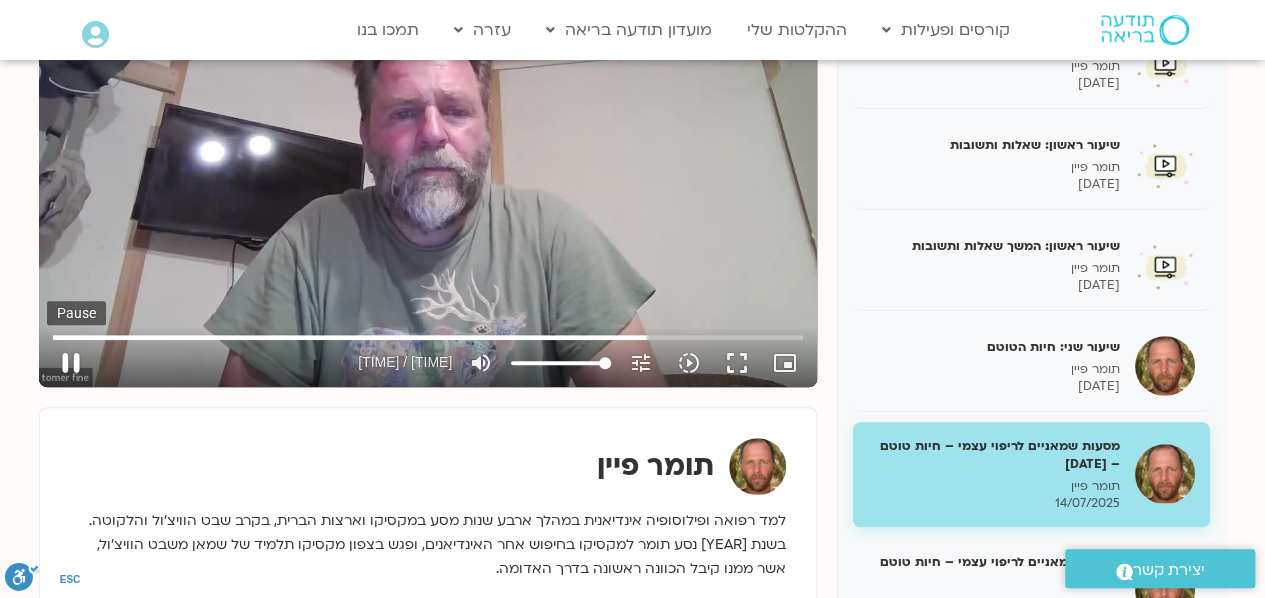 click on "pause" at bounding box center [71, 363] 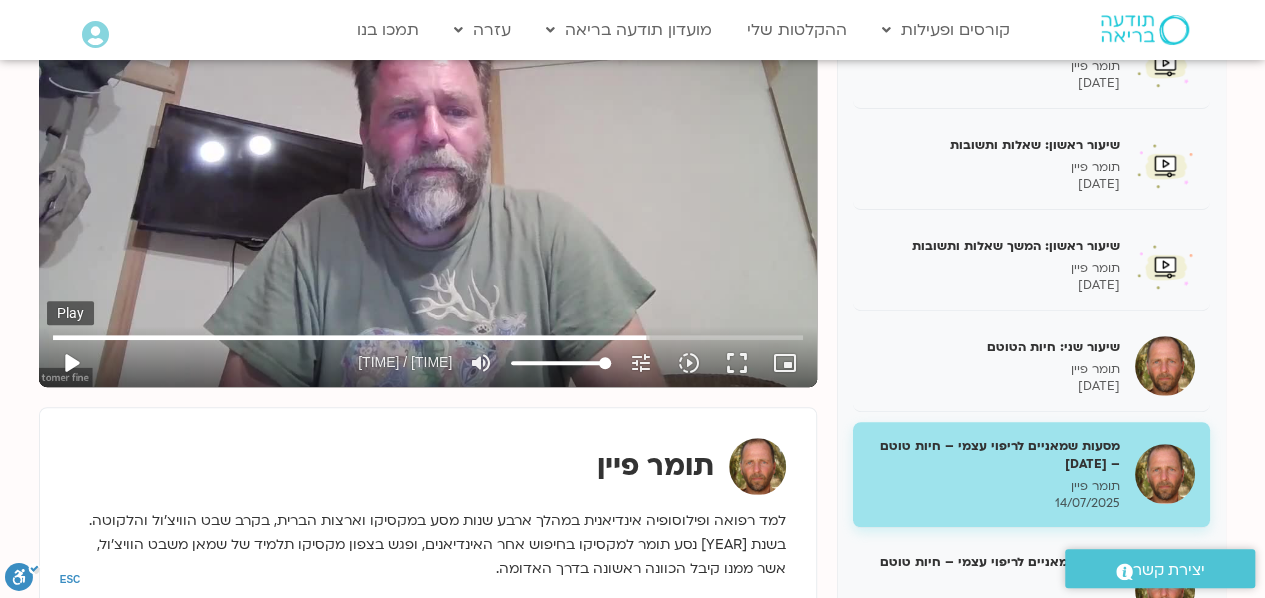 click on "play_arrow" at bounding box center [71, 363] 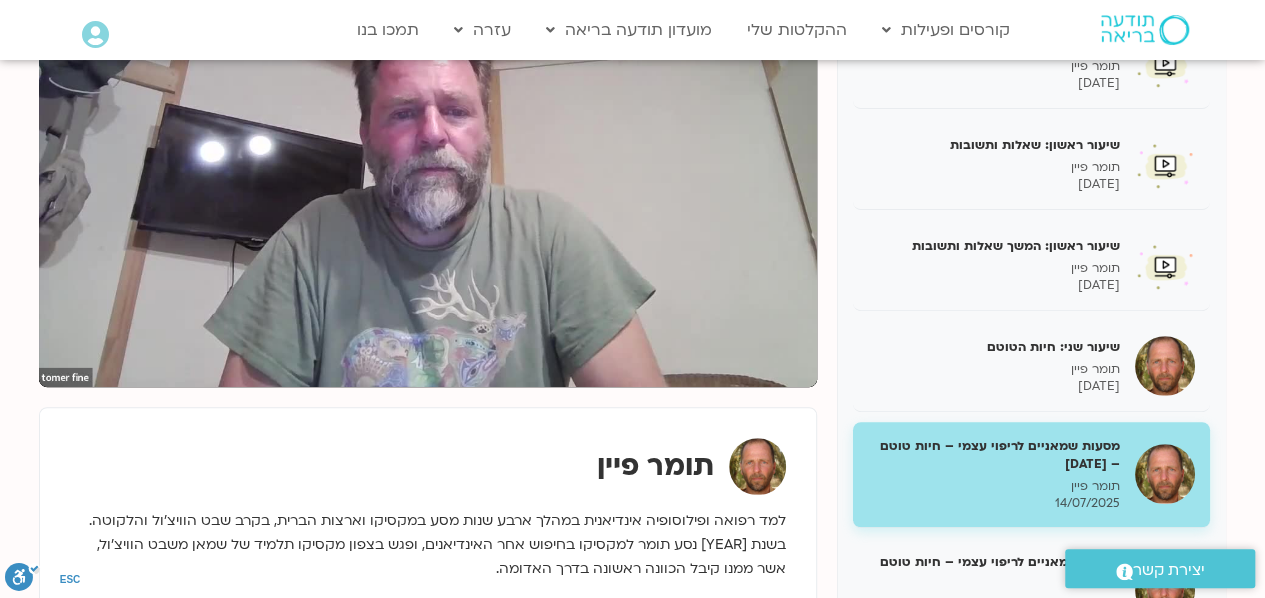 click on "pause" at bounding box center (71, 363) 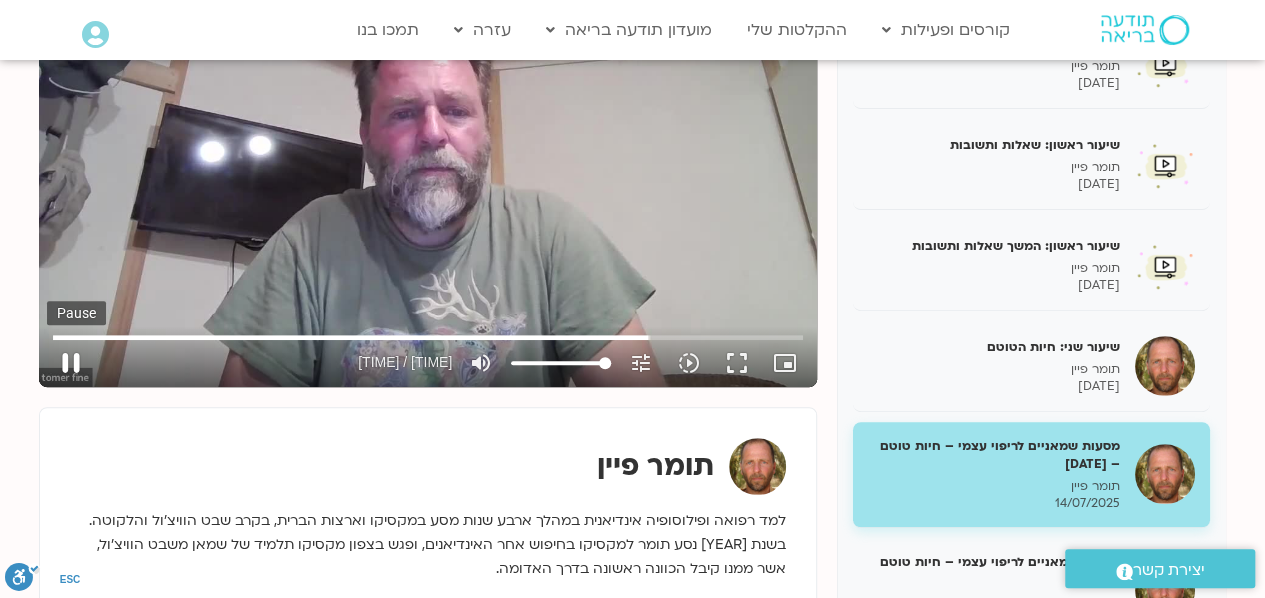 click on "pause" at bounding box center (71, 363) 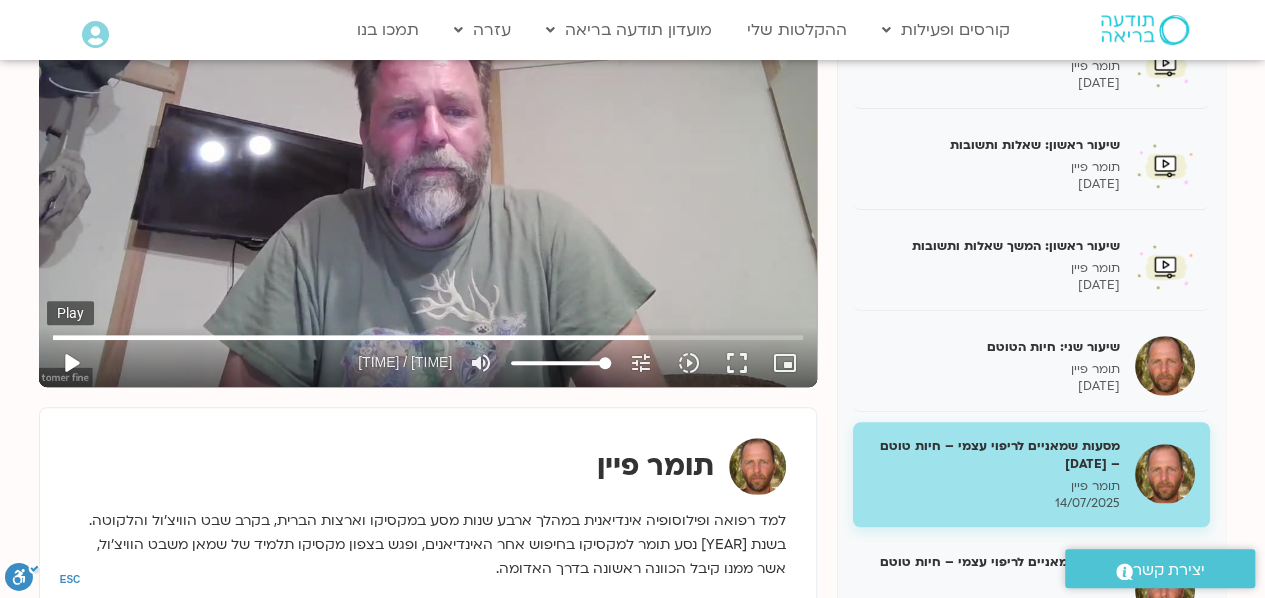 click on "play_arrow" at bounding box center (71, 363) 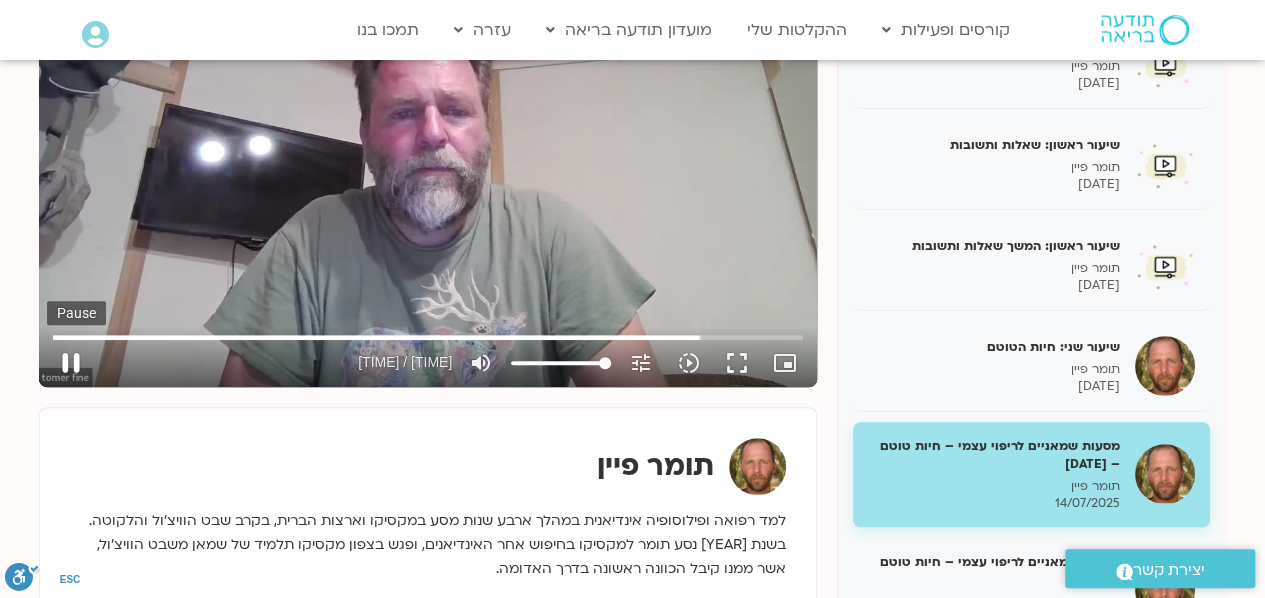 click on "pause" at bounding box center [71, 363] 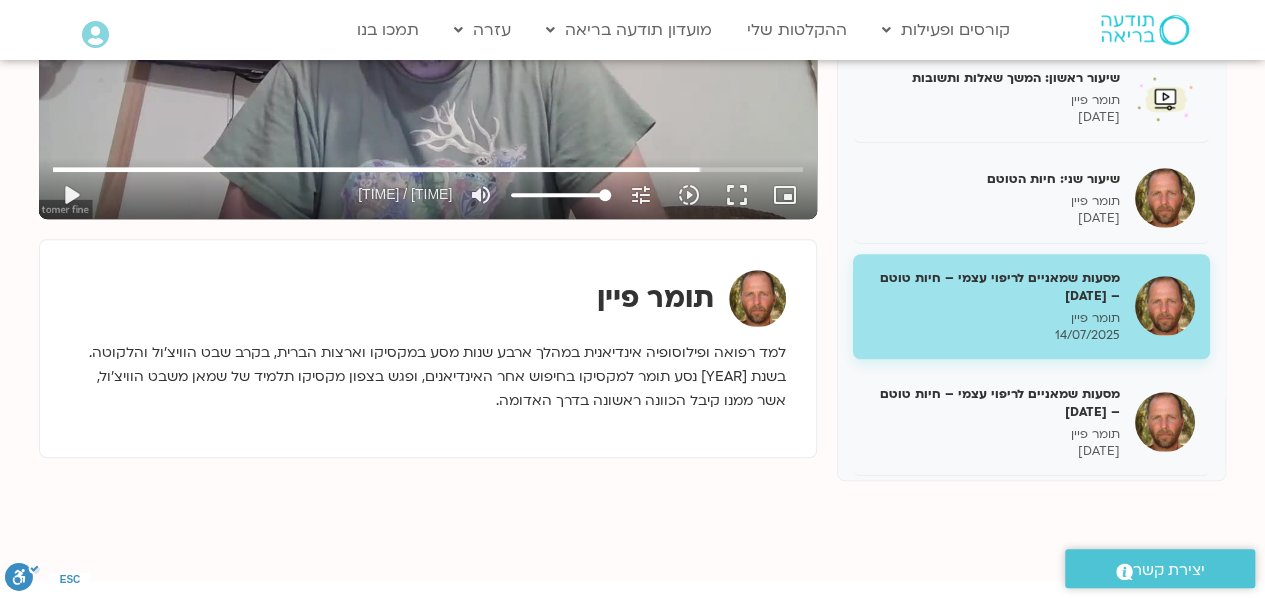 scroll, scrollTop: 548, scrollLeft: 0, axis: vertical 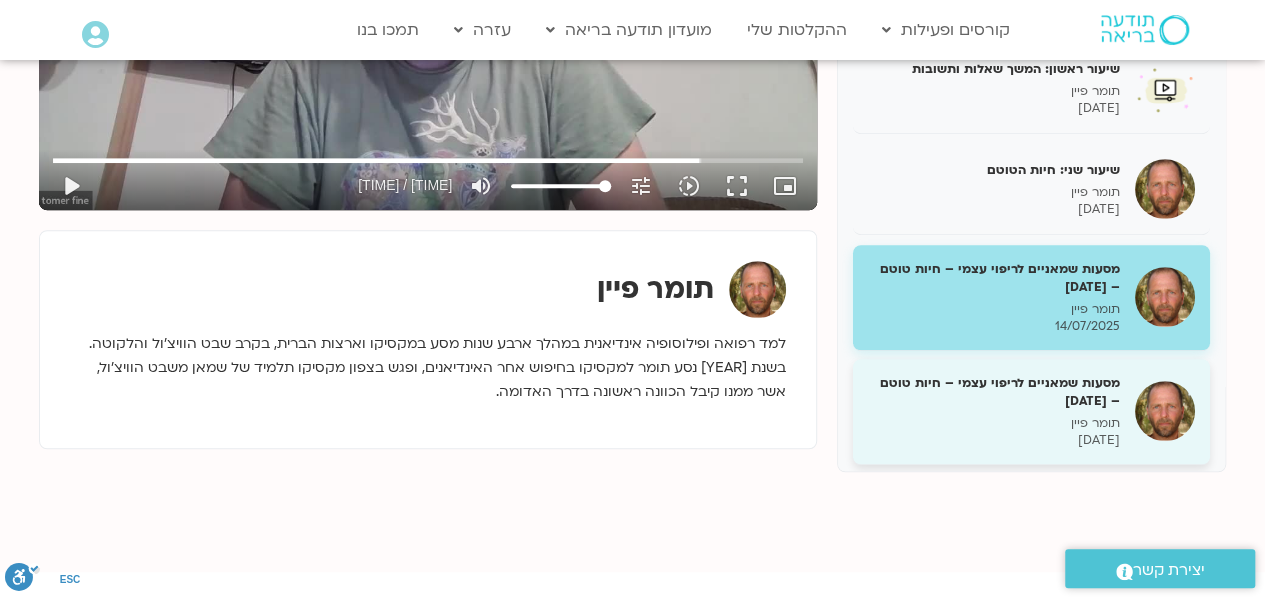 click on "מסעות שמאניים לריפוי עצמי – חיות טוטם – [DATE]" at bounding box center [994, 392] 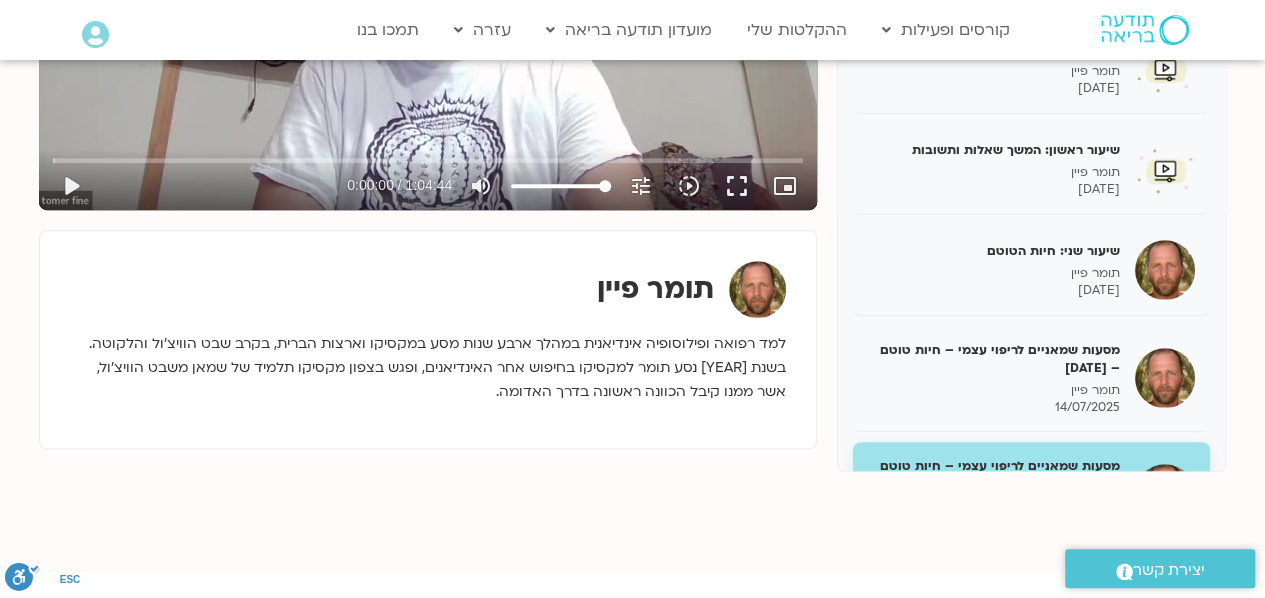 scroll, scrollTop: 66, scrollLeft: 0, axis: vertical 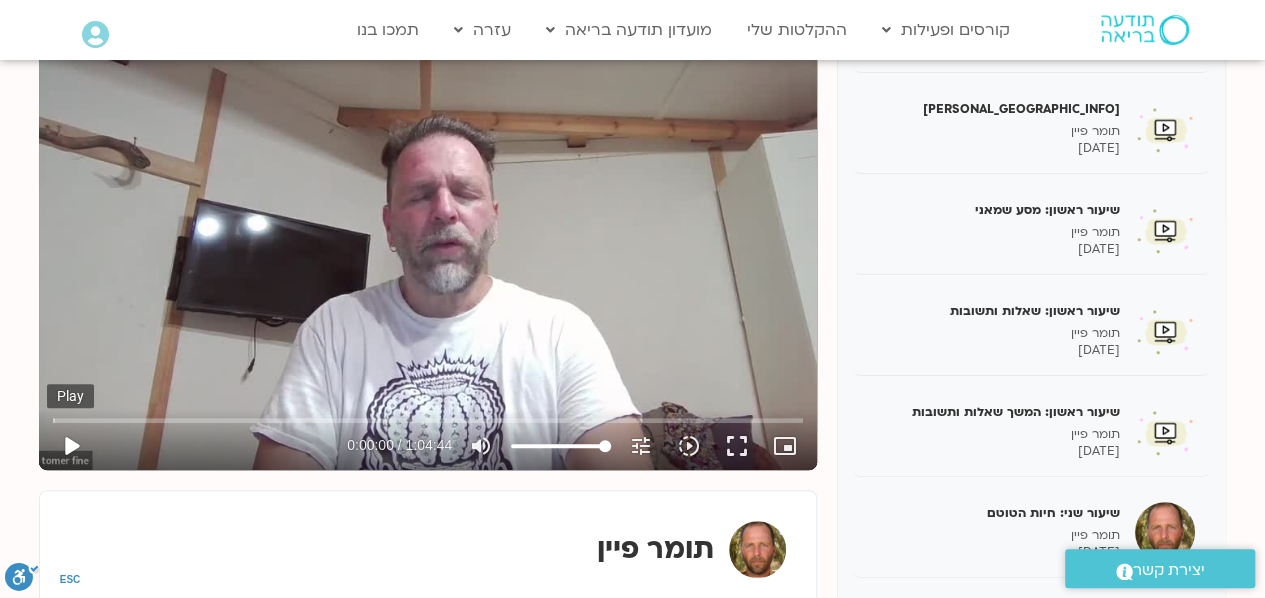 click on "play_arrow" at bounding box center [71, 446] 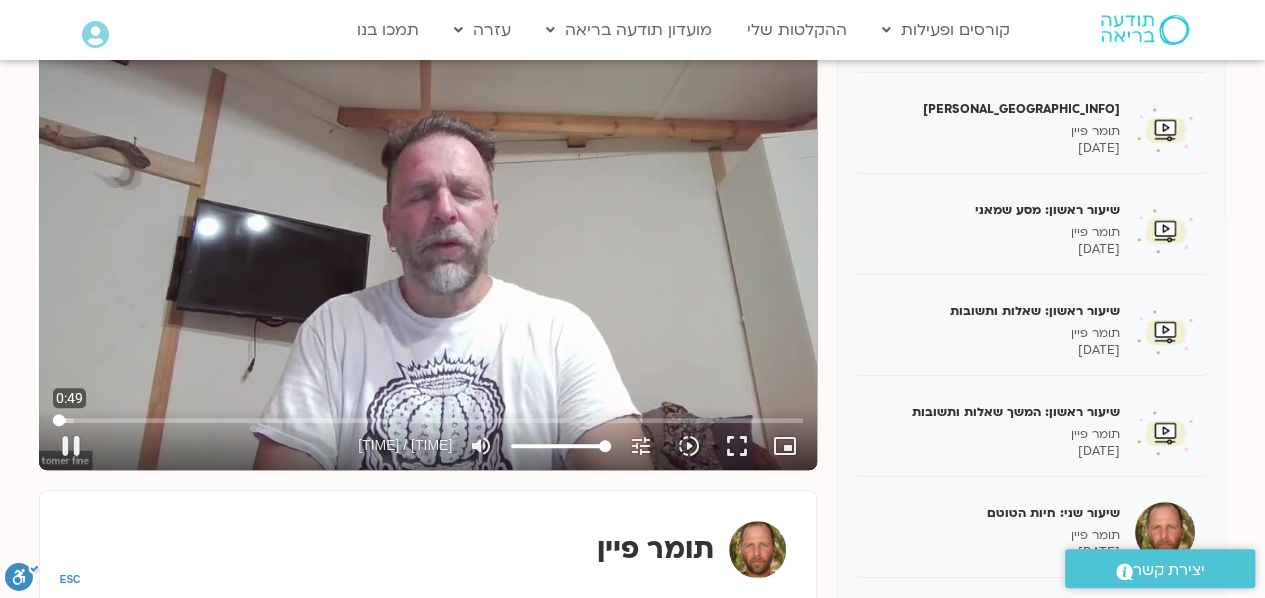 click at bounding box center [428, 420] 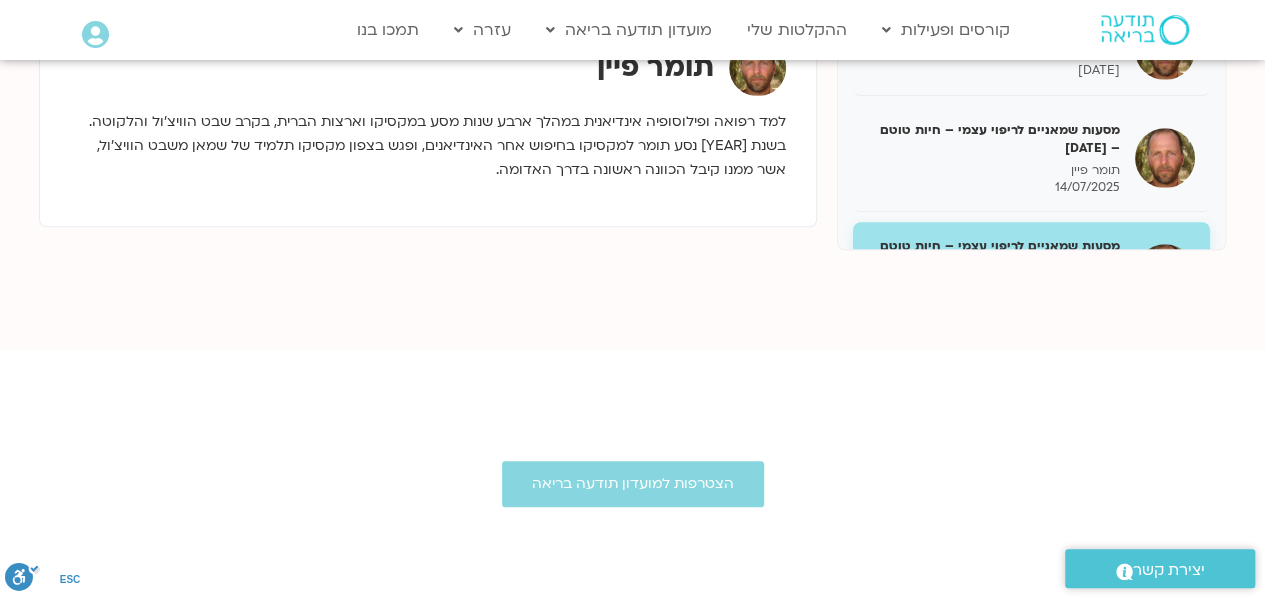 scroll, scrollTop: 810, scrollLeft: 0, axis: vertical 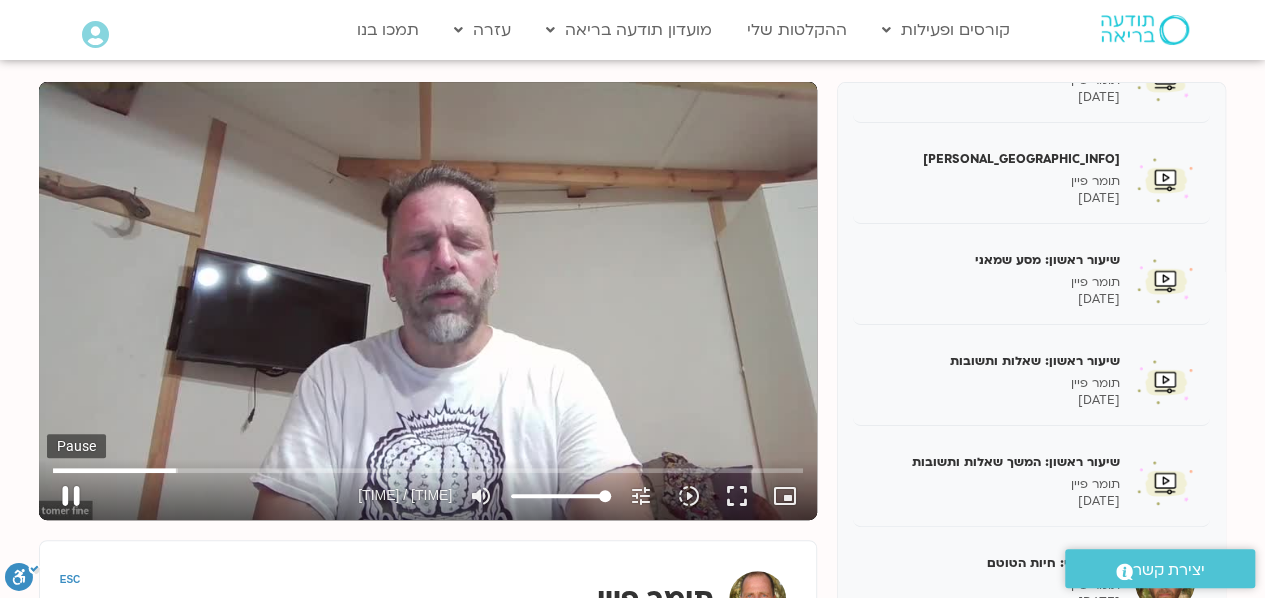 click on "pause" at bounding box center (71, 496) 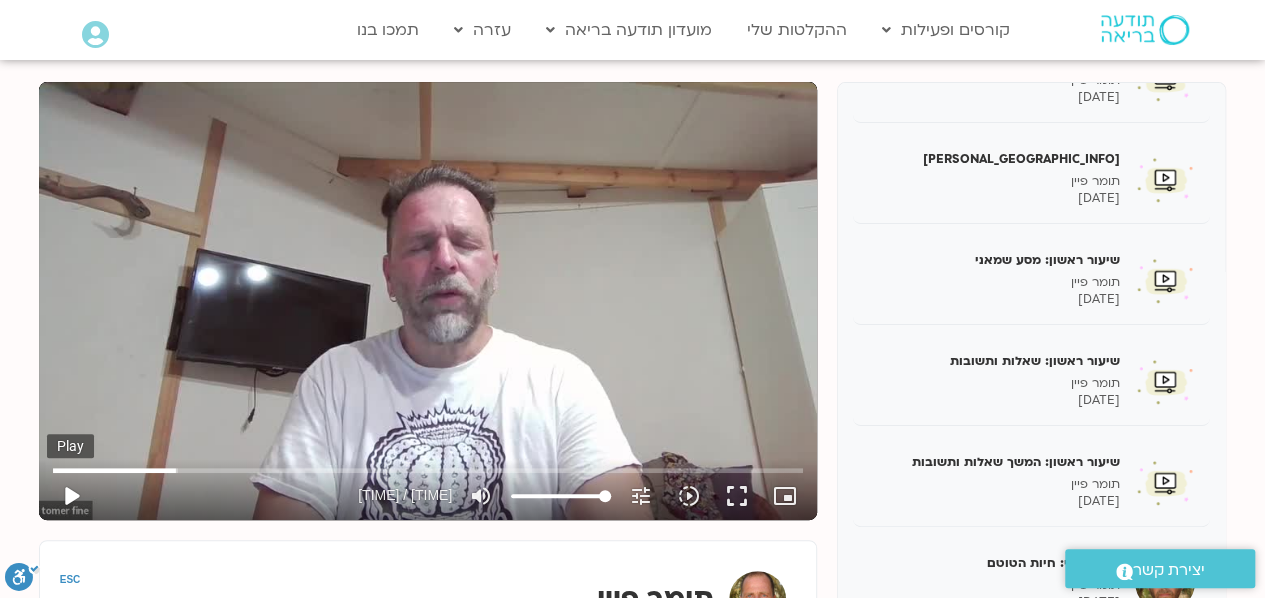 type 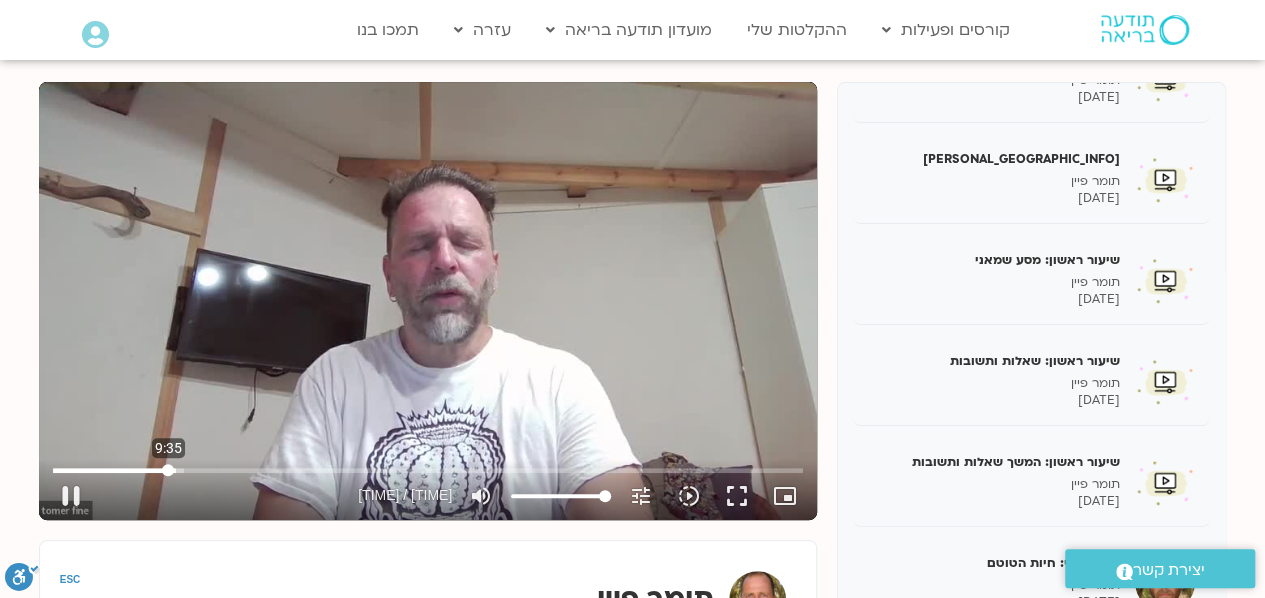click at bounding box center (428, 470) 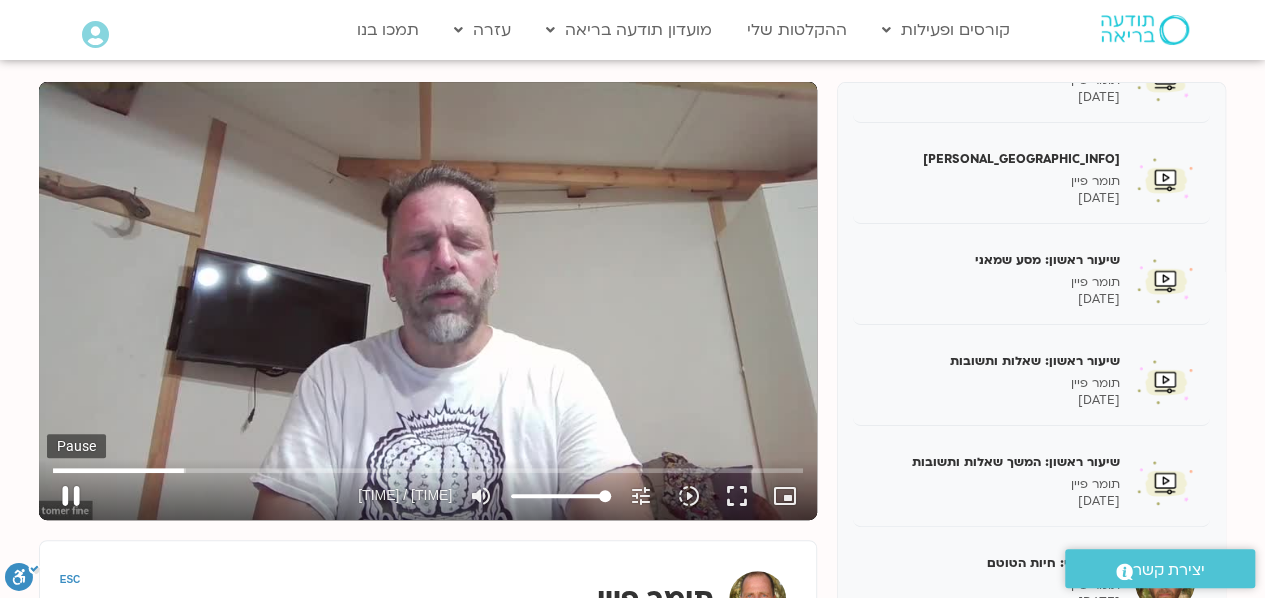 click on "pause" at bounding box center [71, 496] 